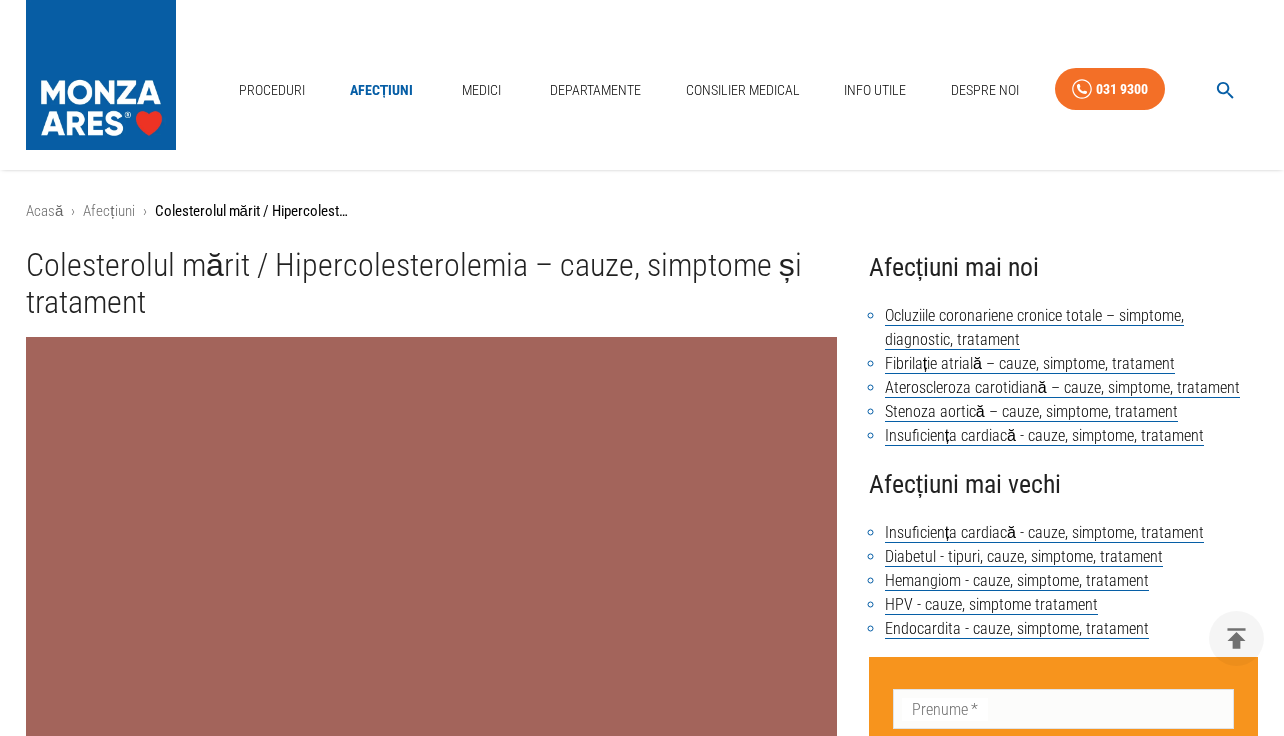 scroll, scrollTop: 3244, scrollLeft: 0, axis: vertical 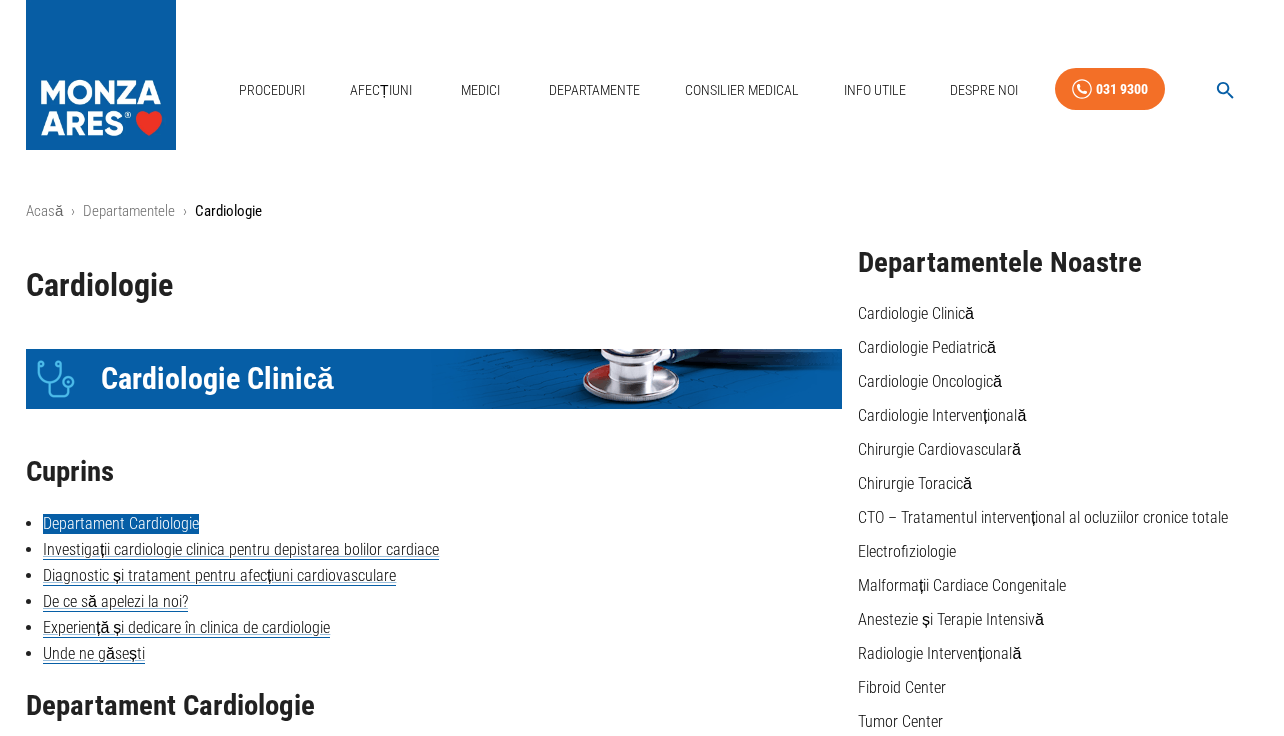 click on "Departament Cardiologie" at bounding box center [121, 524] 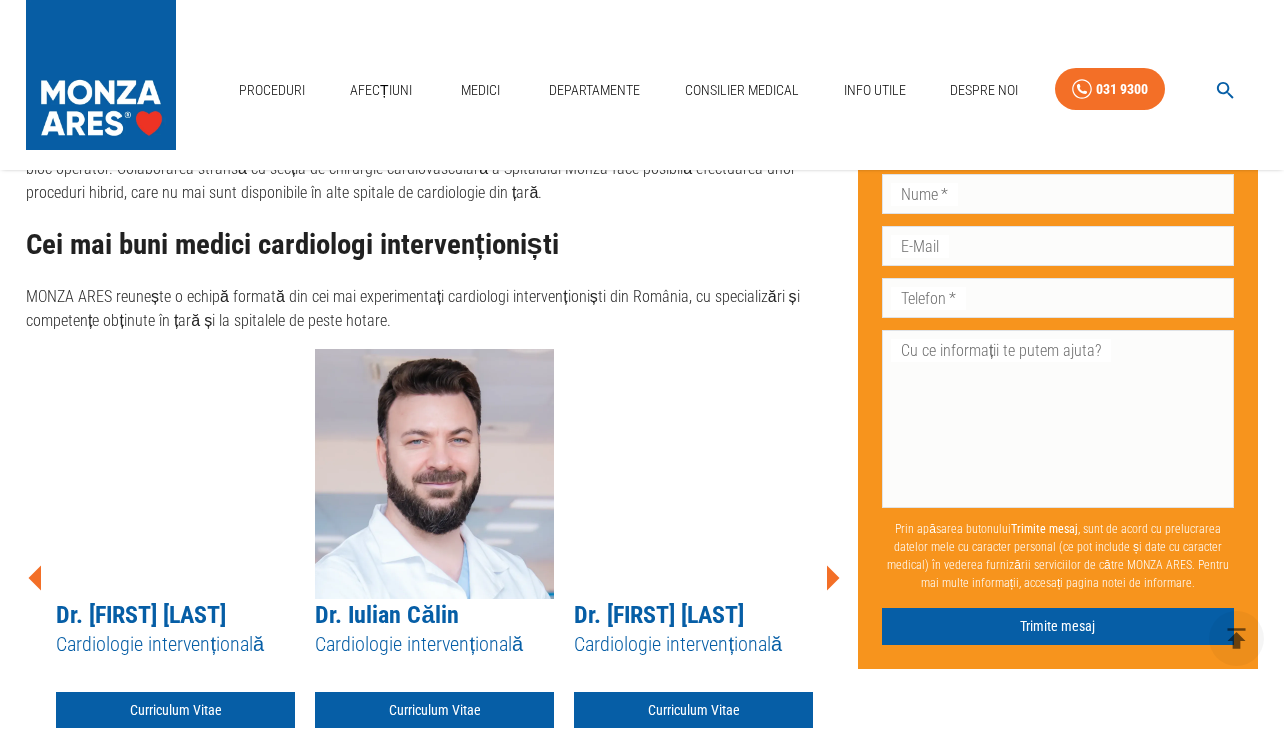 scroll, scrollTop: 3839, scrollLeft: 0, axis: vertical 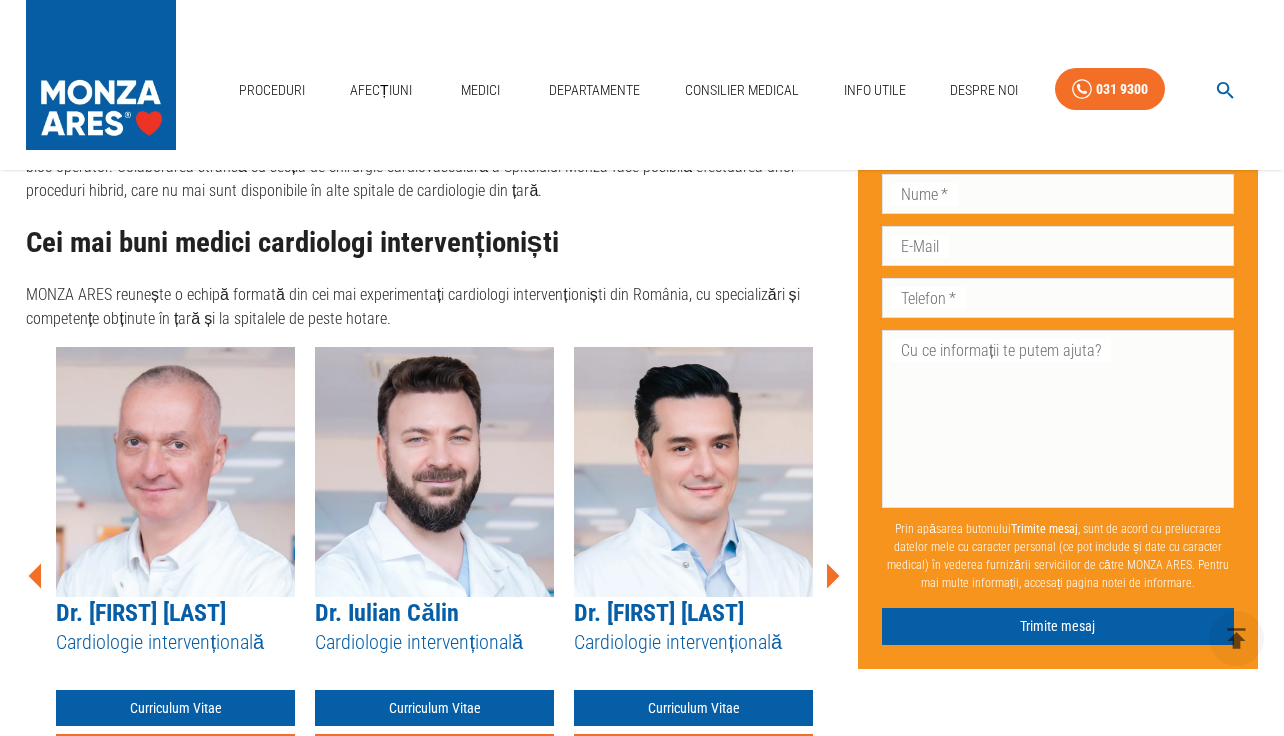 click 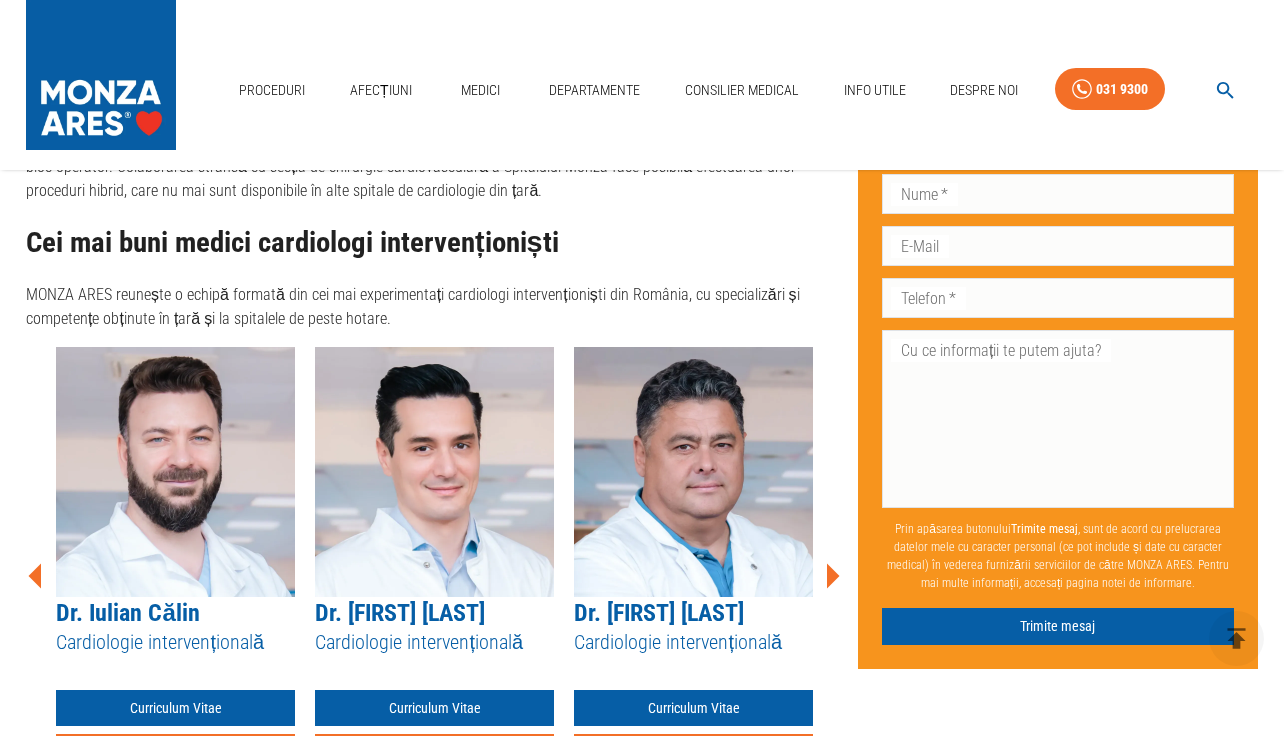 click 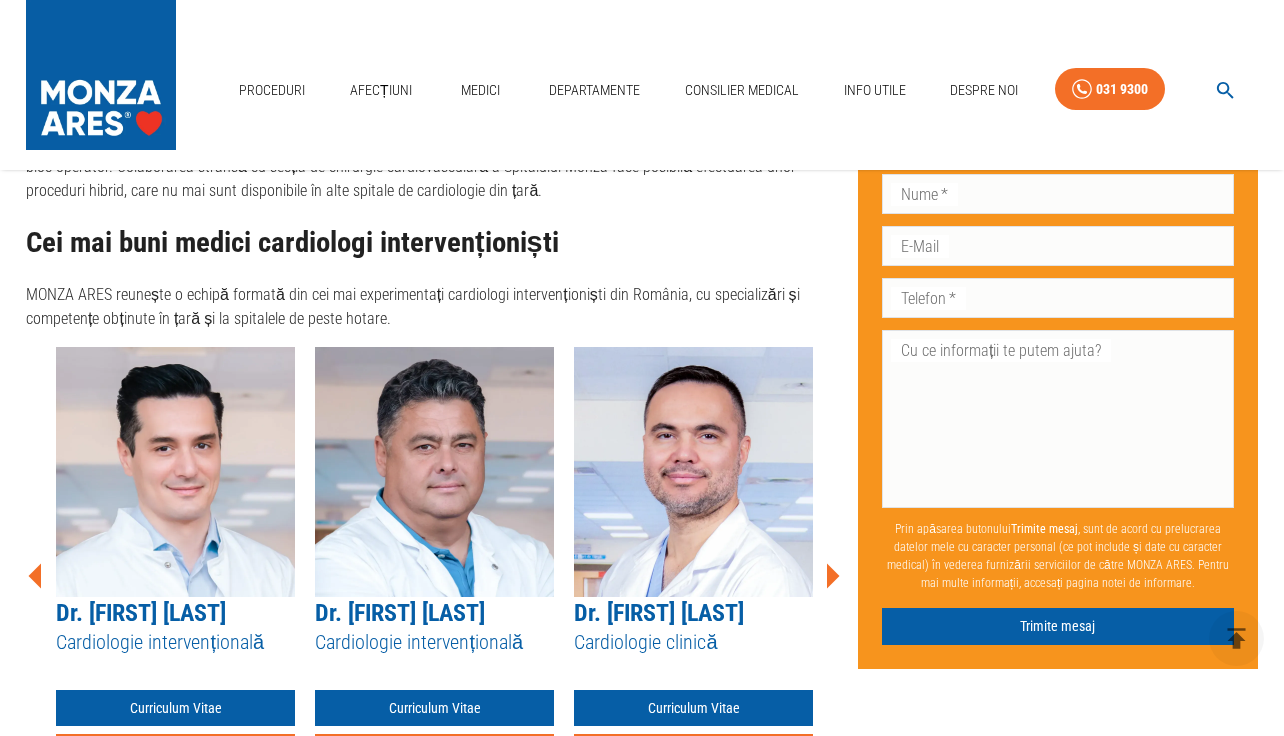 click 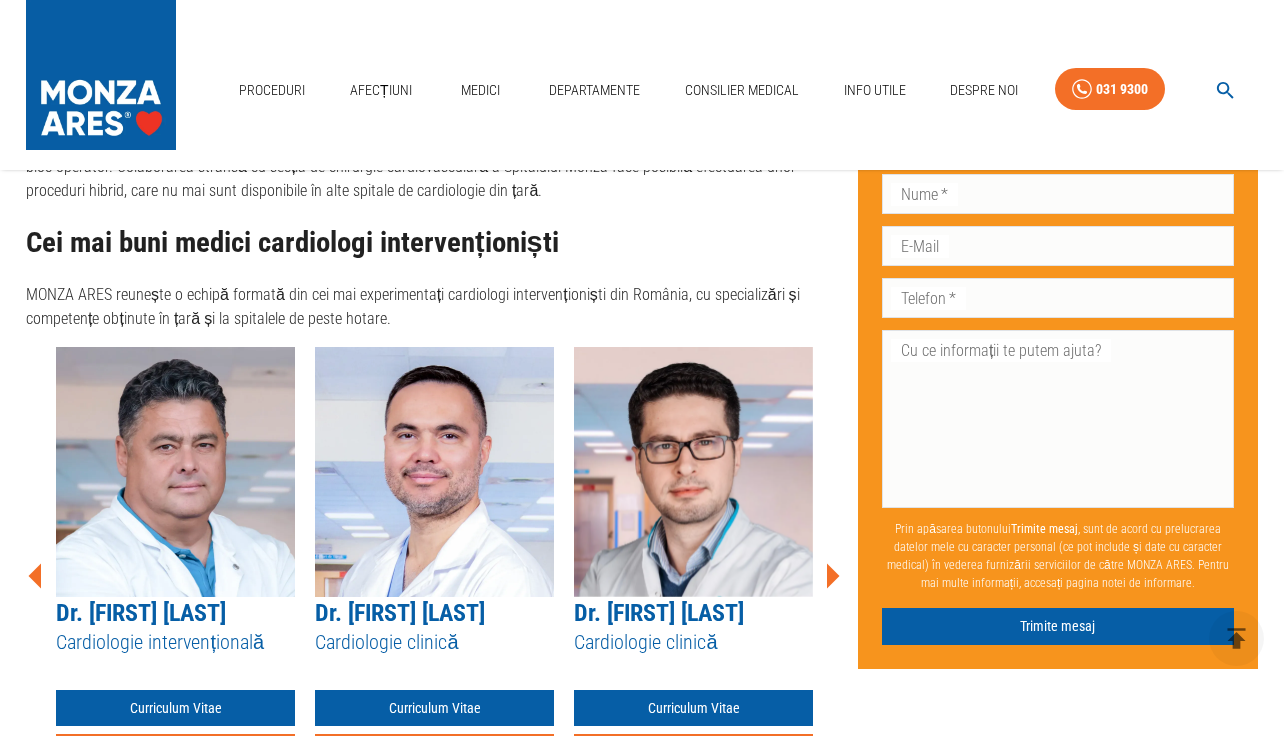 click 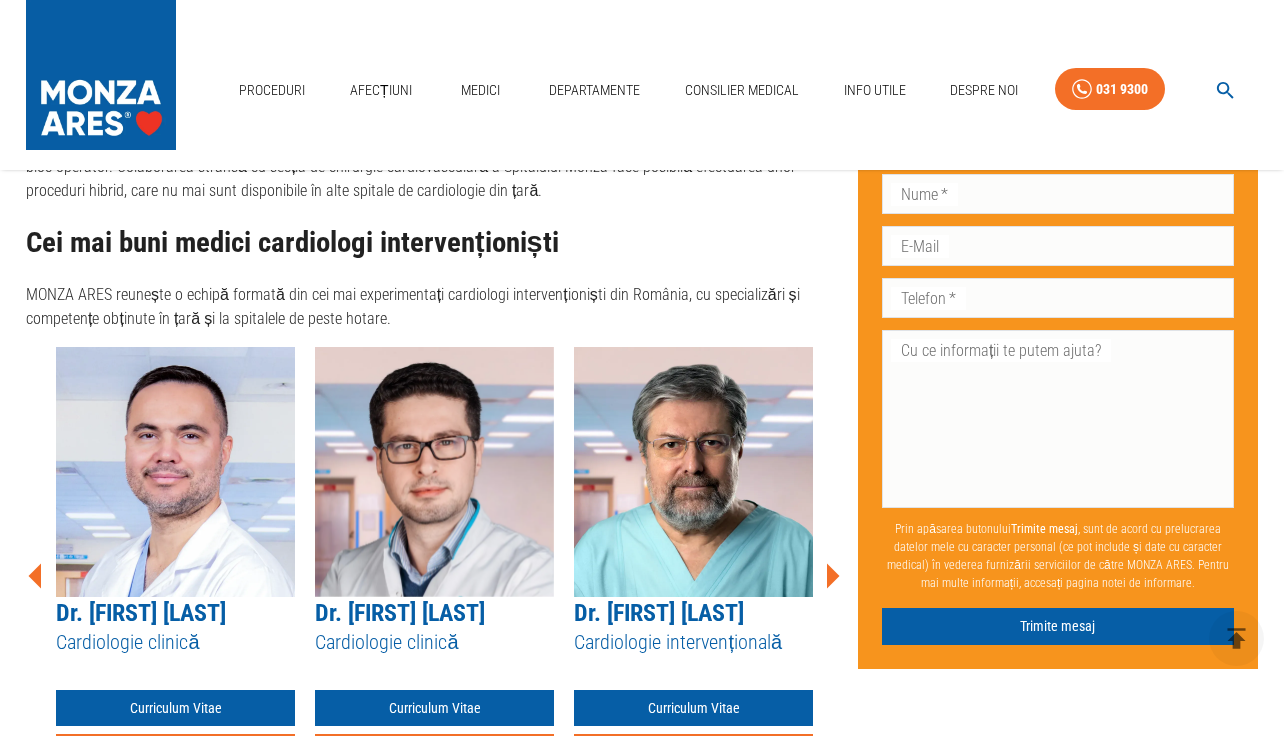 click 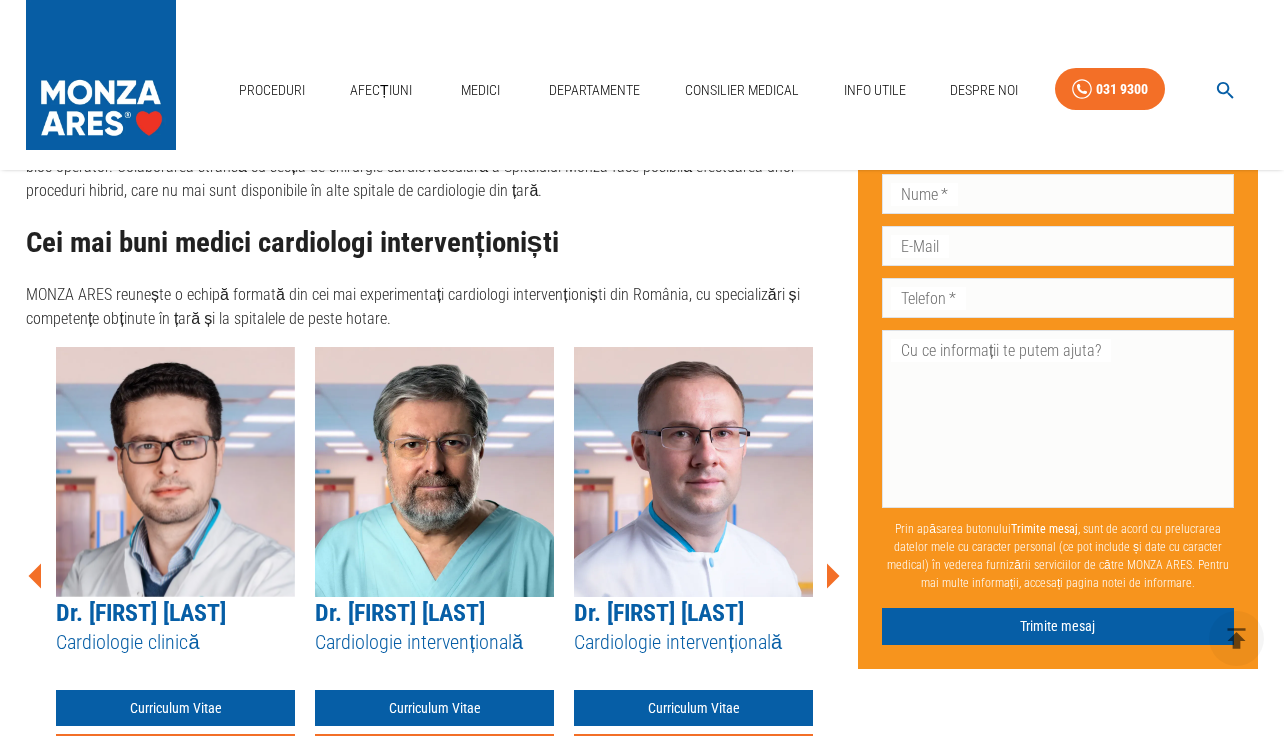 click 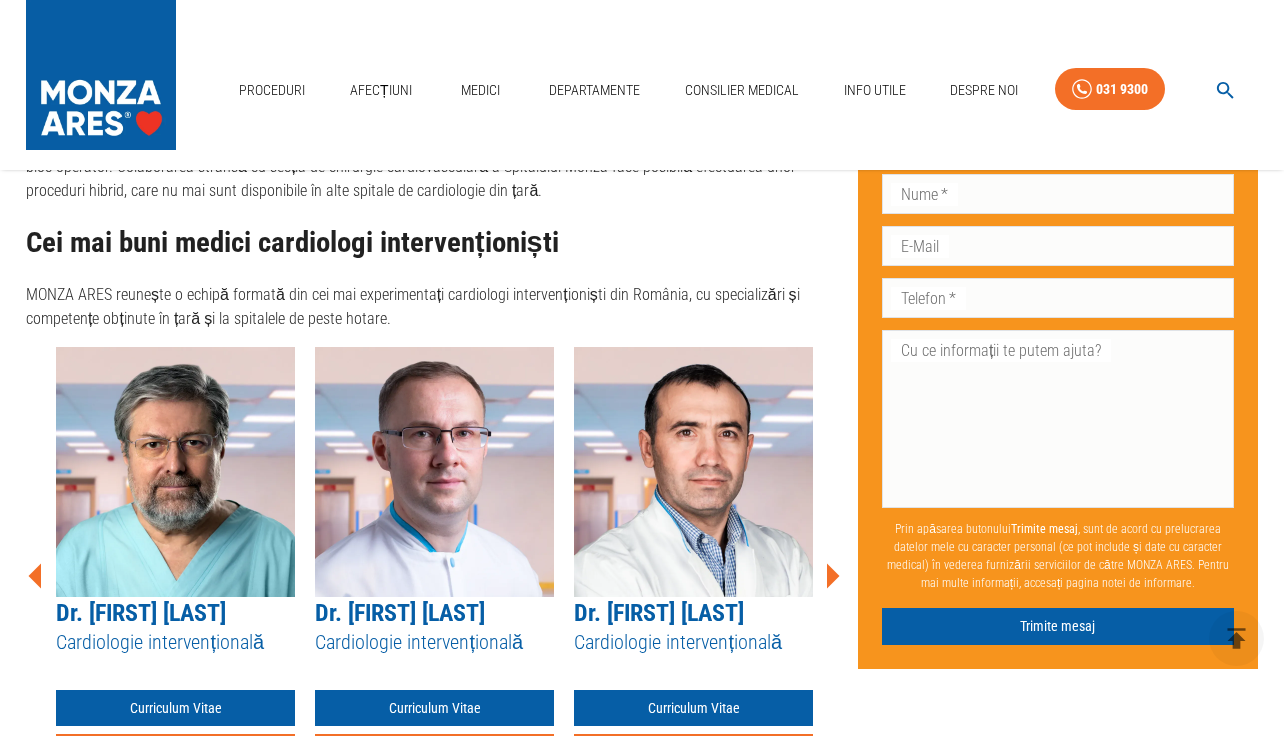 click 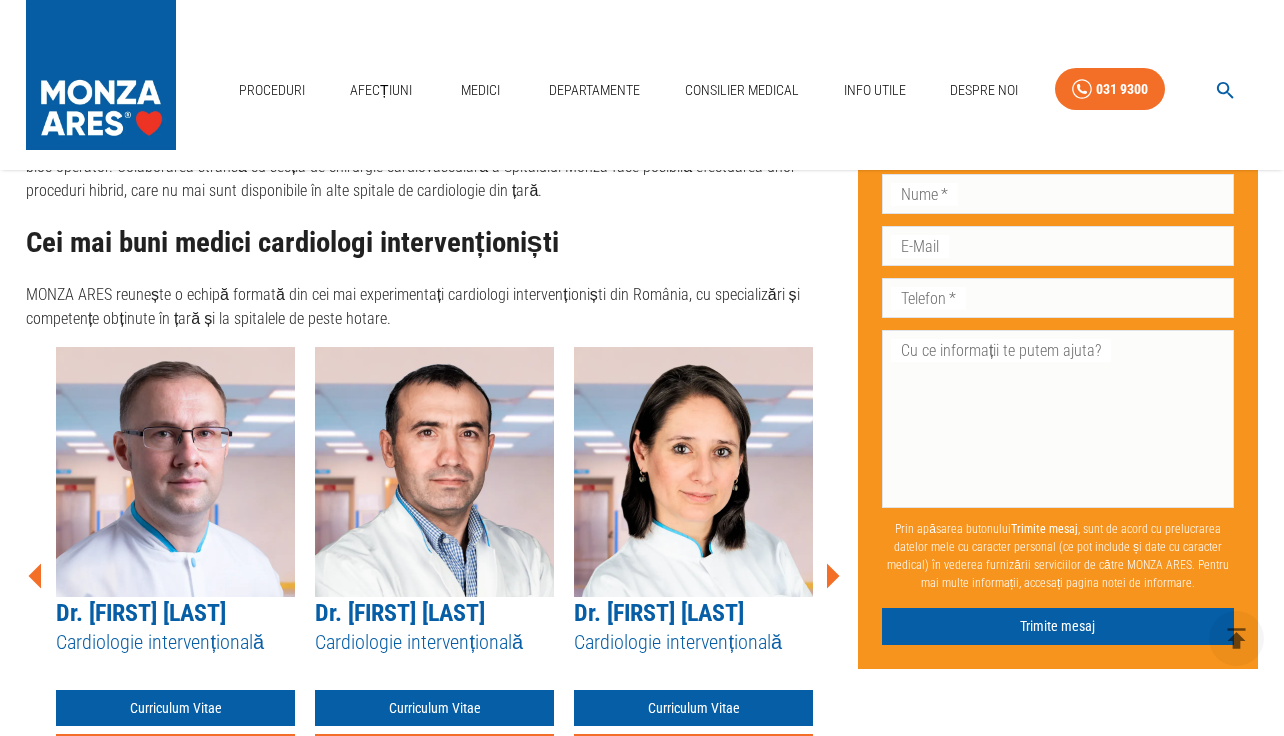 click 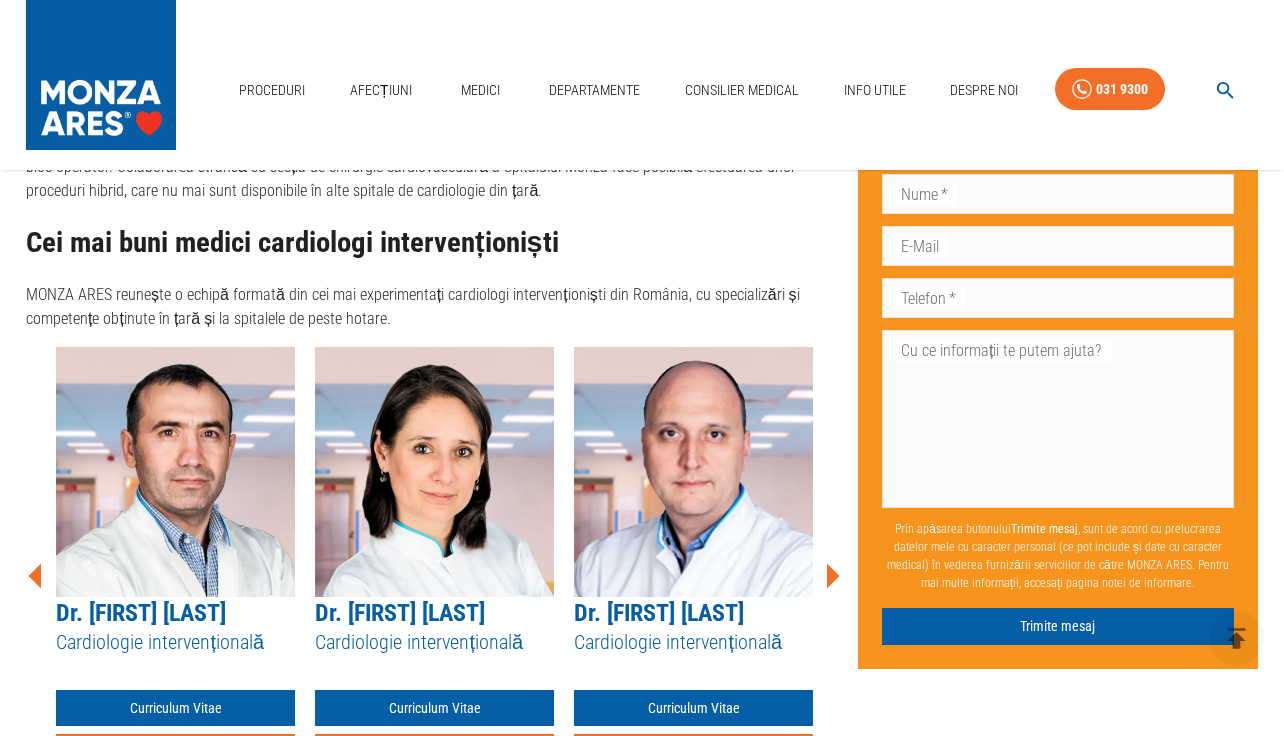 click 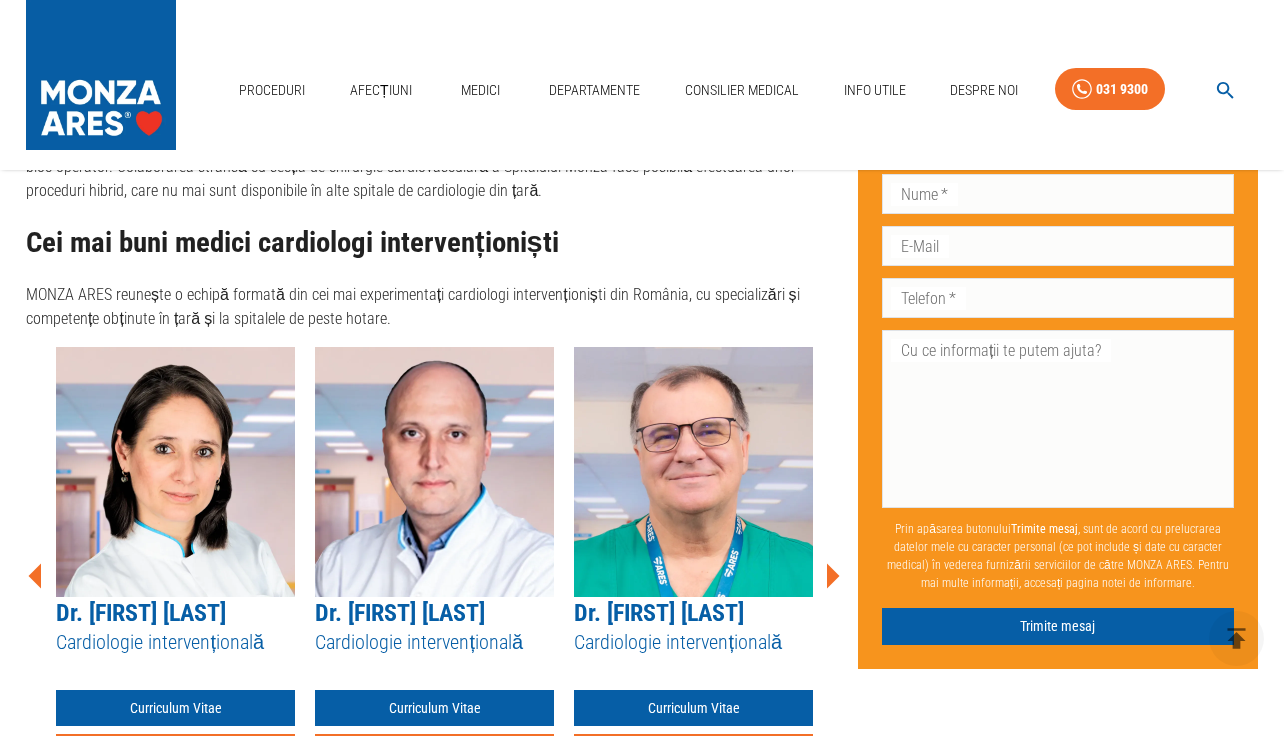 click 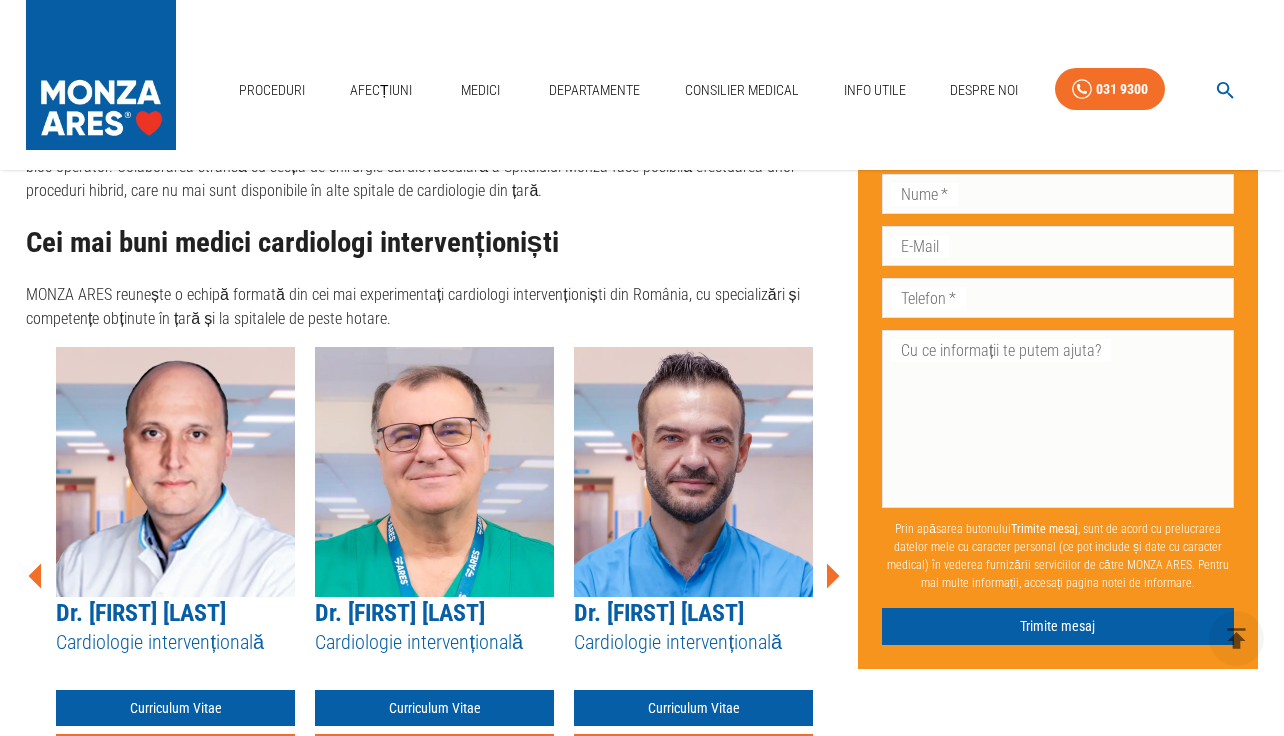 click 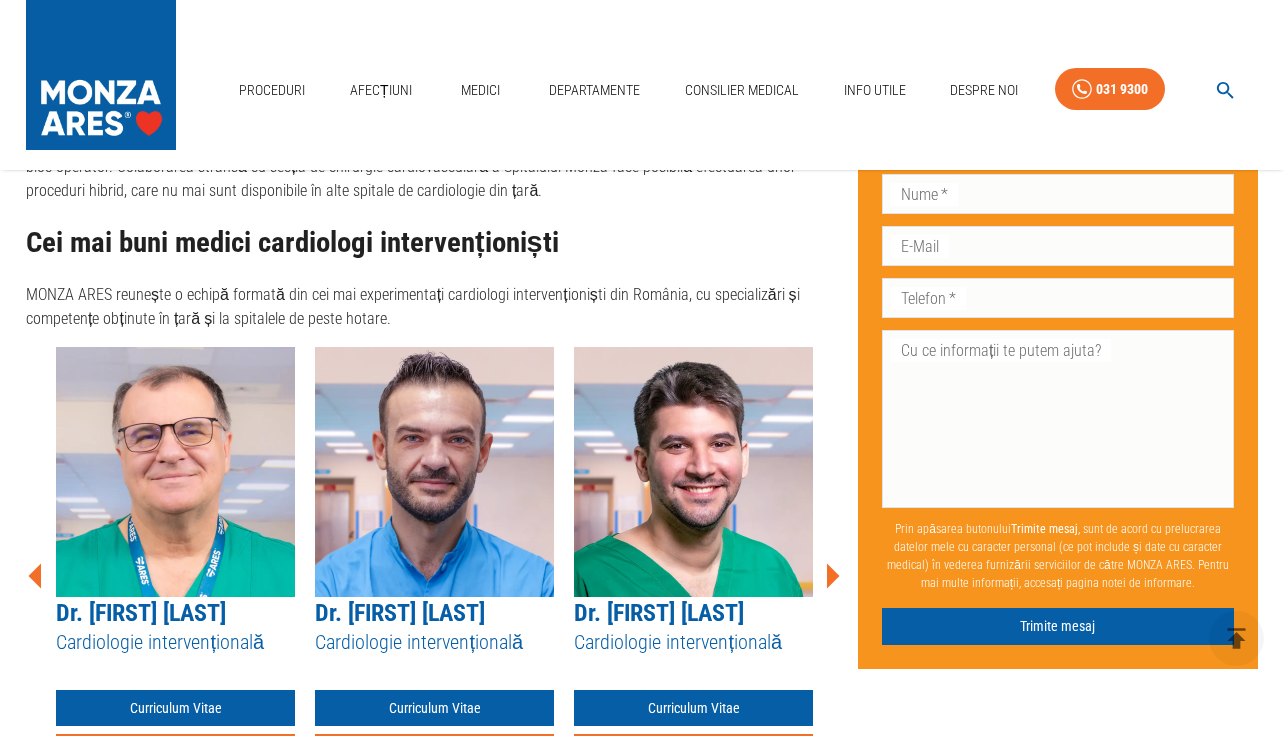 click 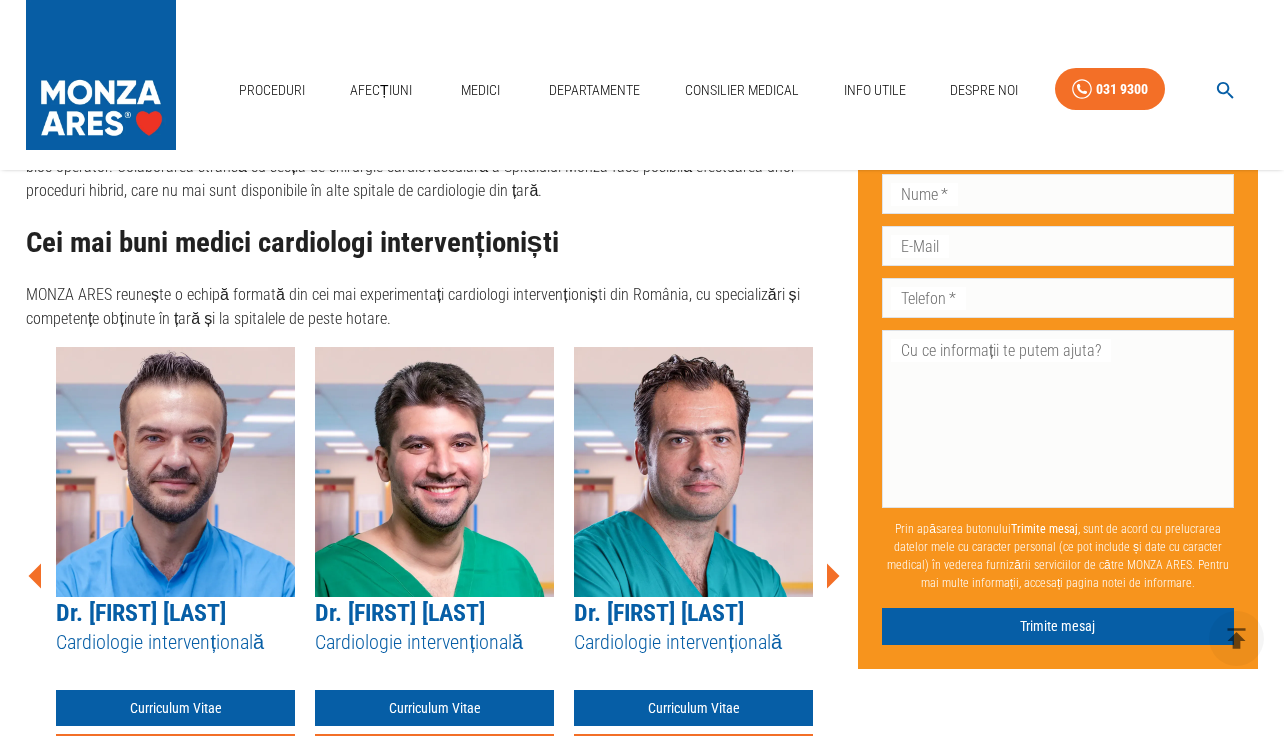 click 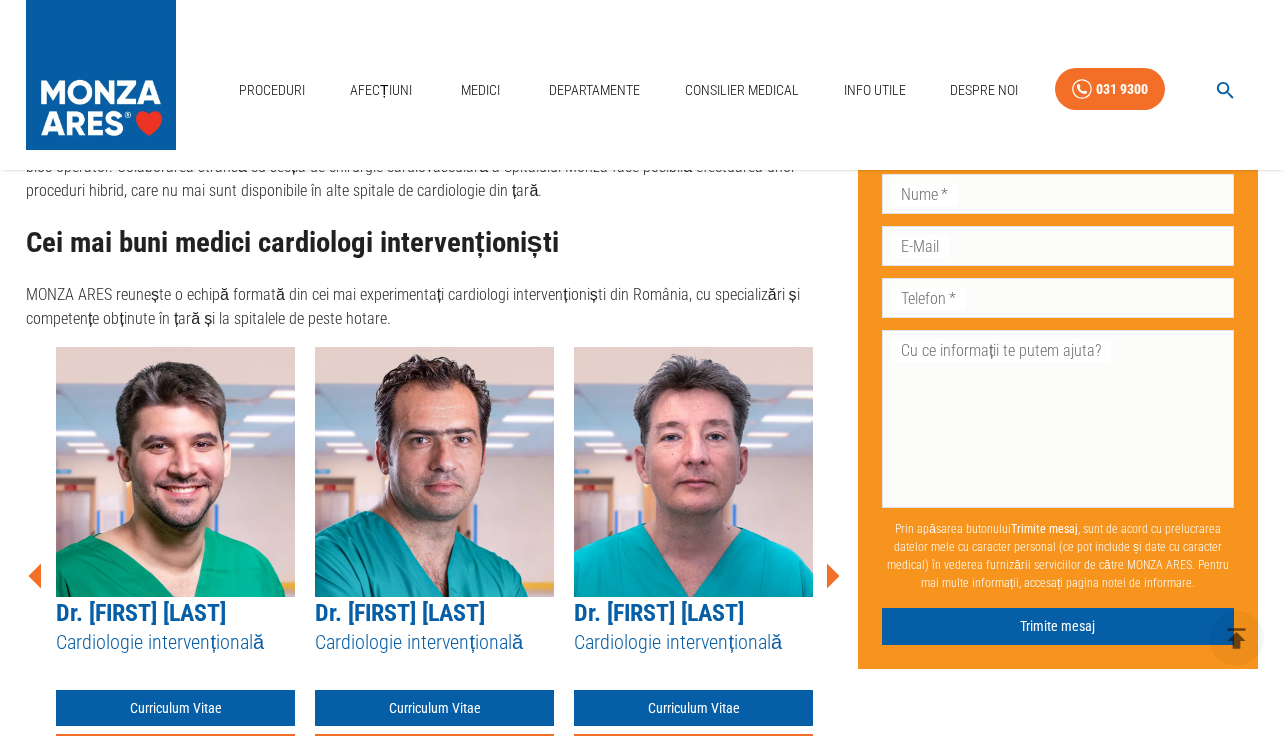 click 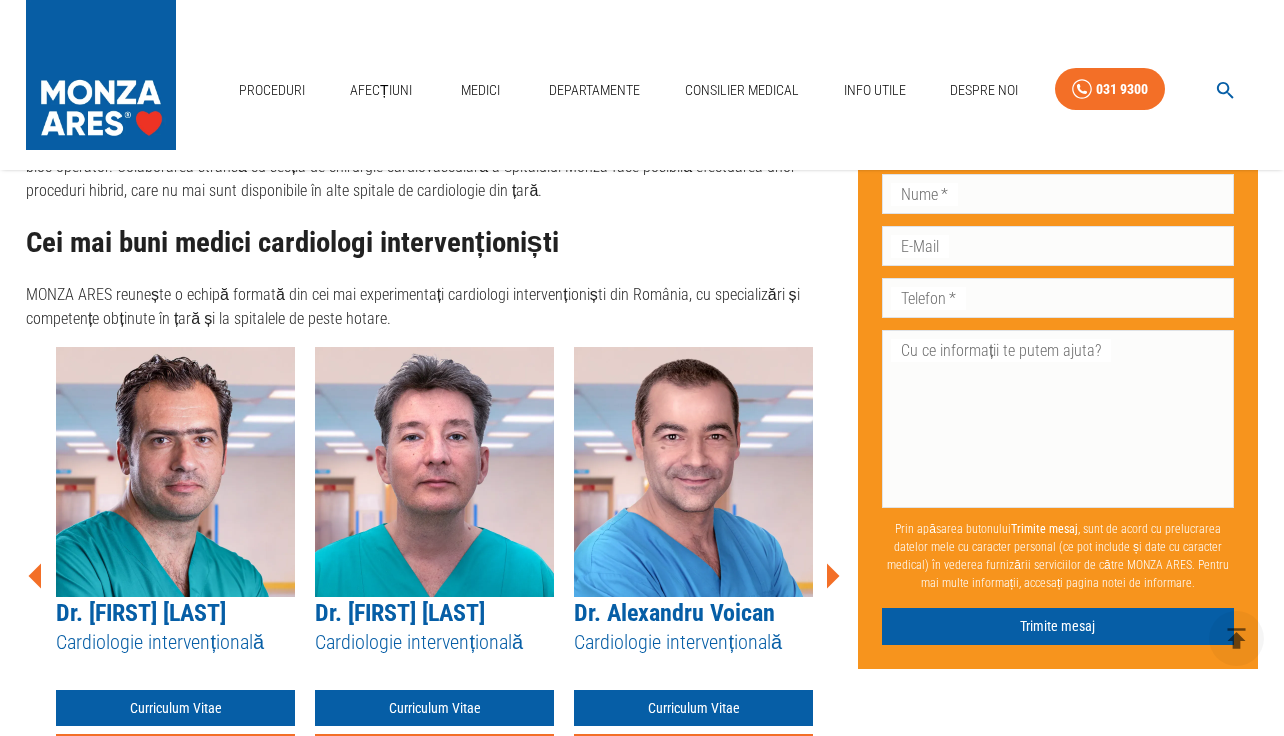 click 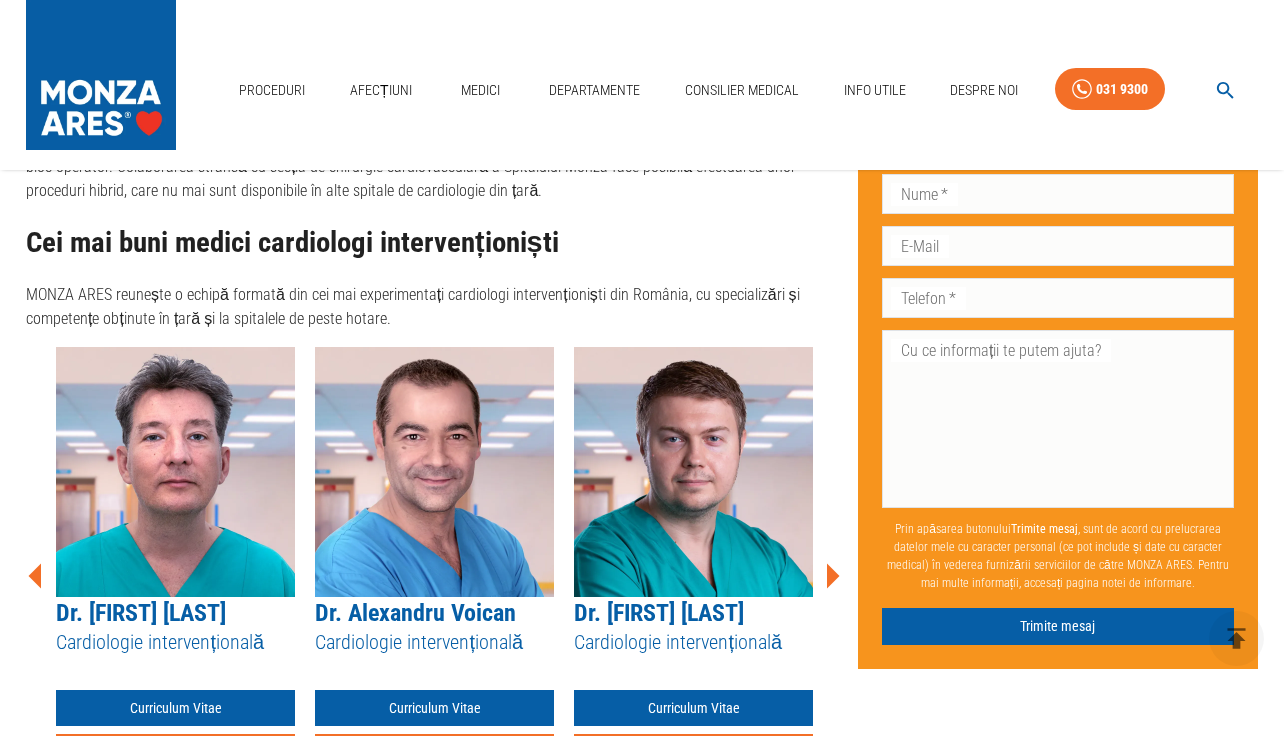 click 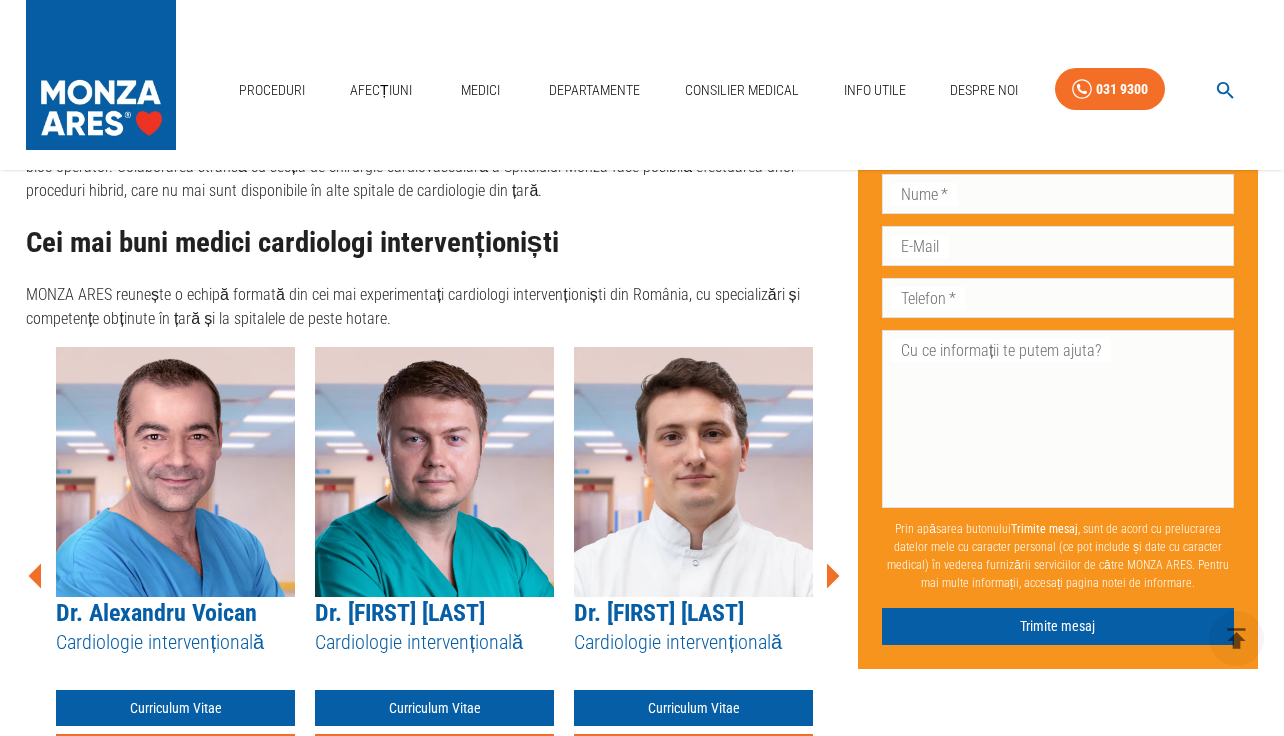 click 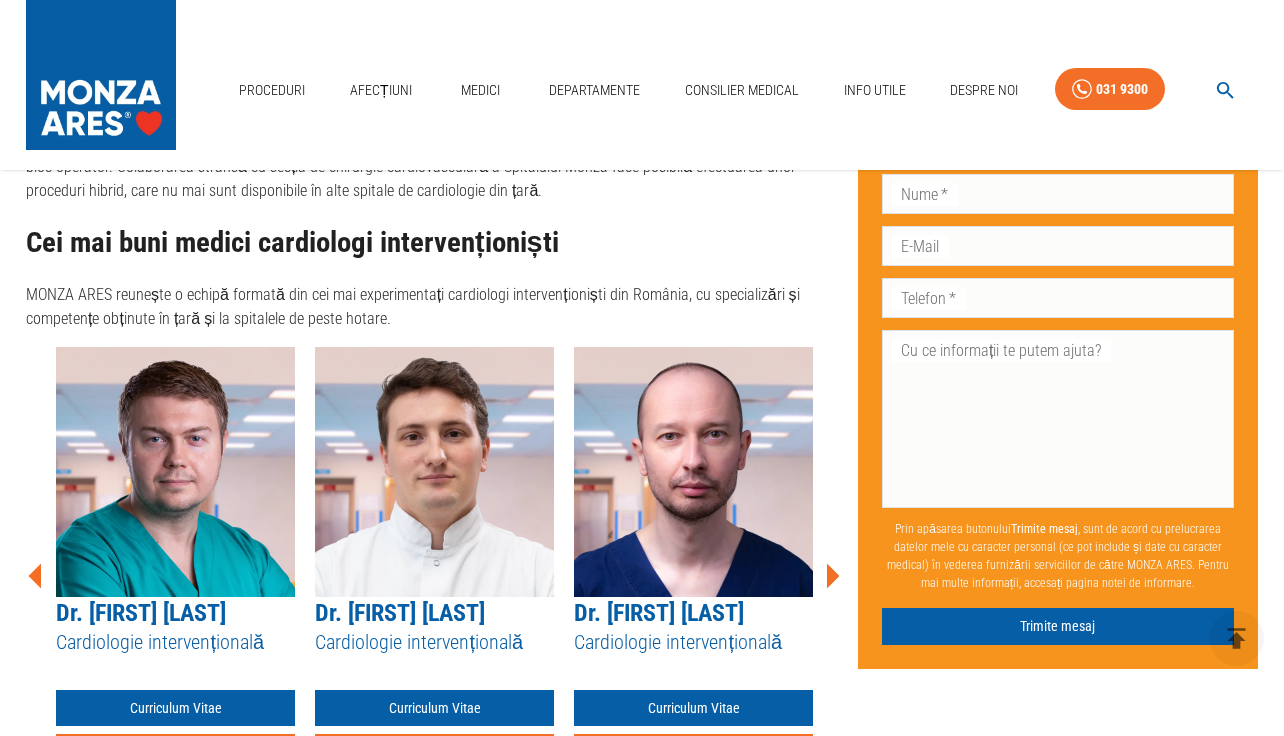 click 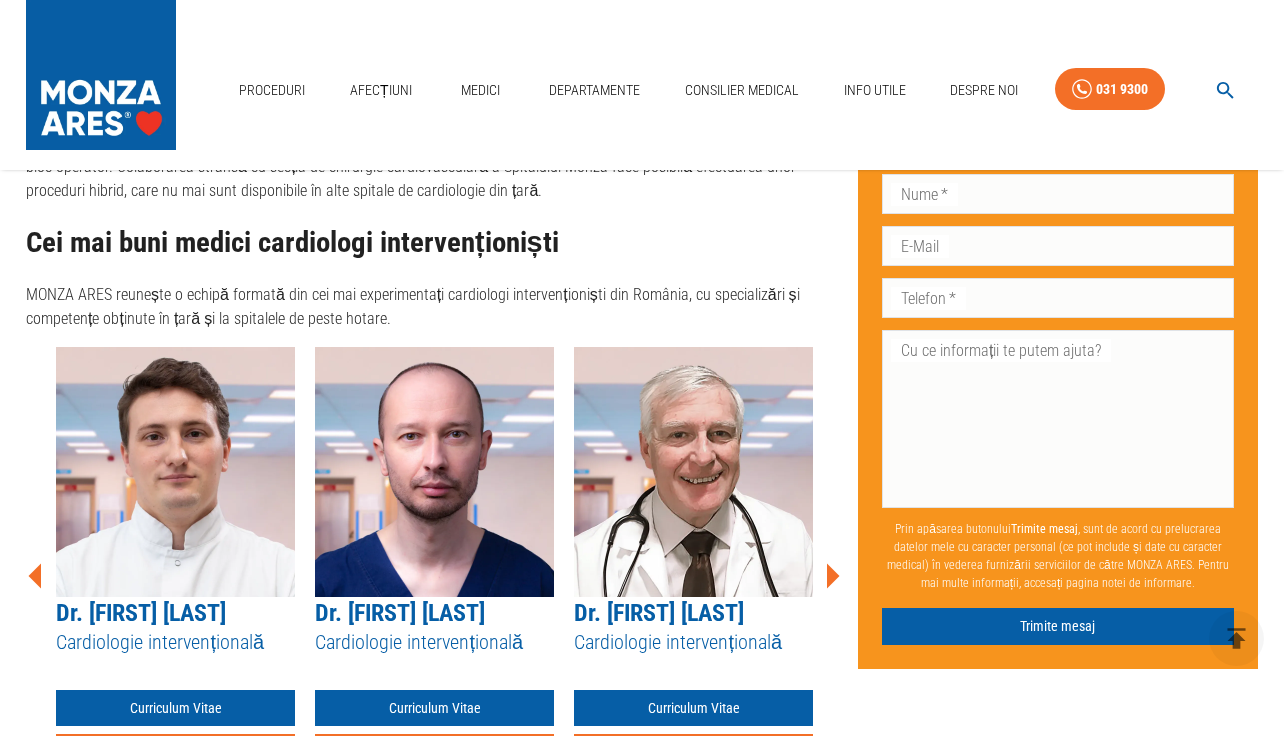 click 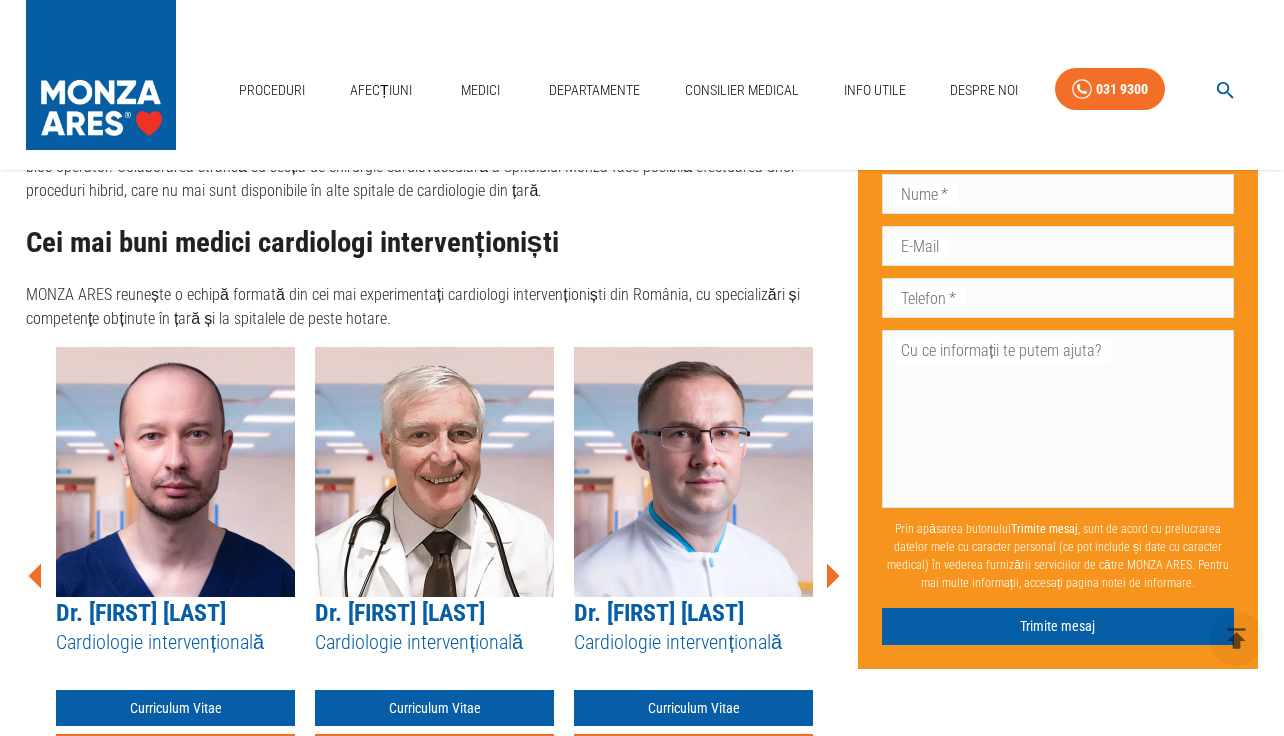 click 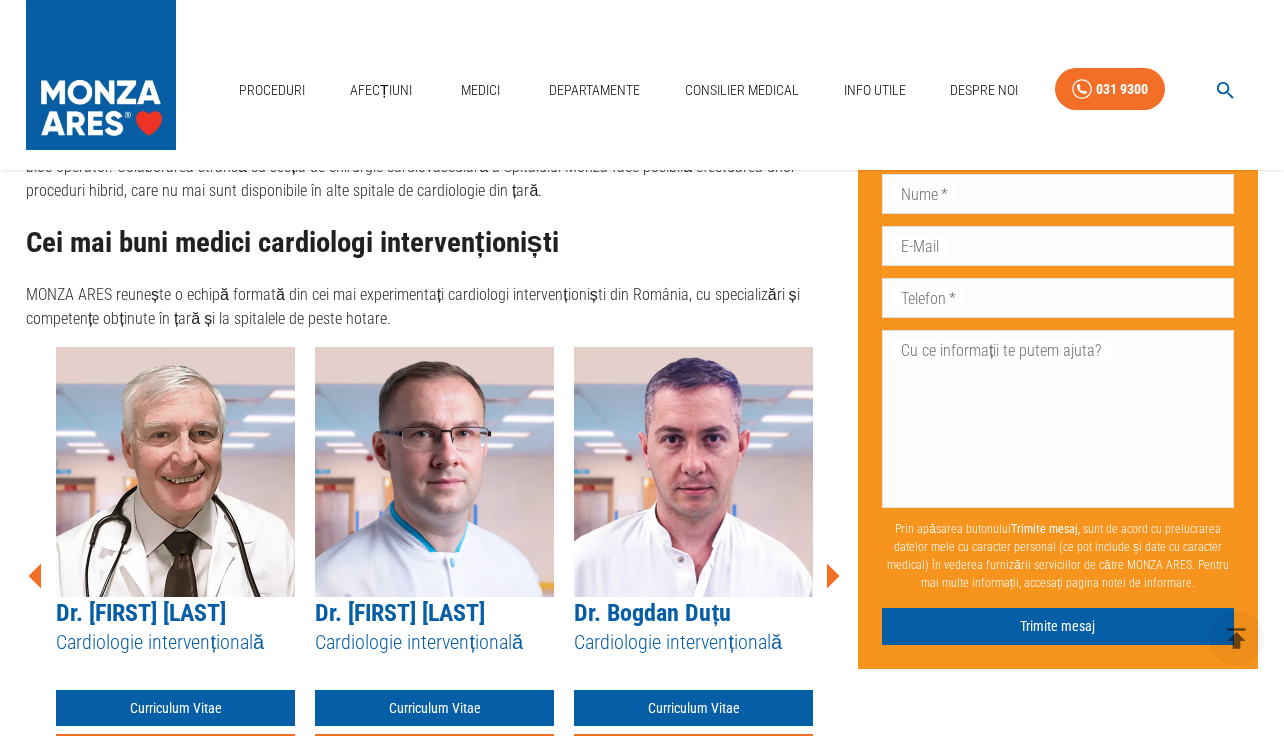 click 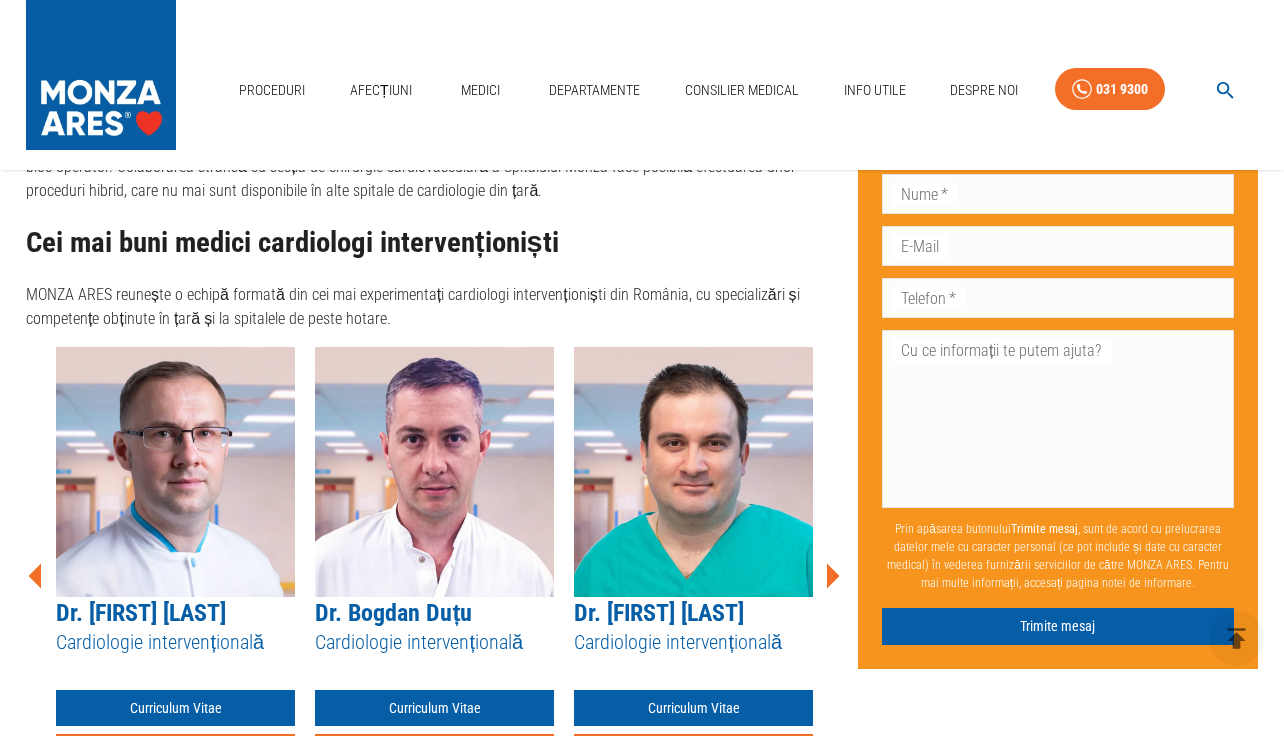 click 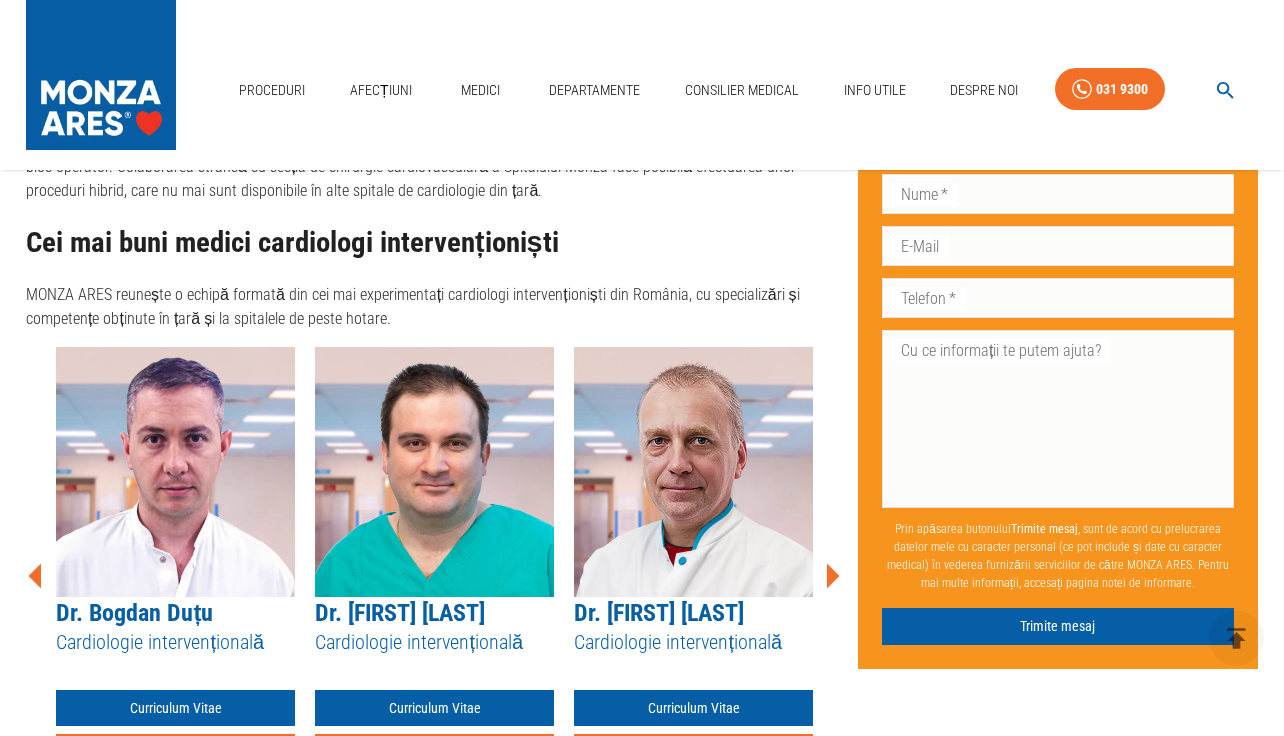 click 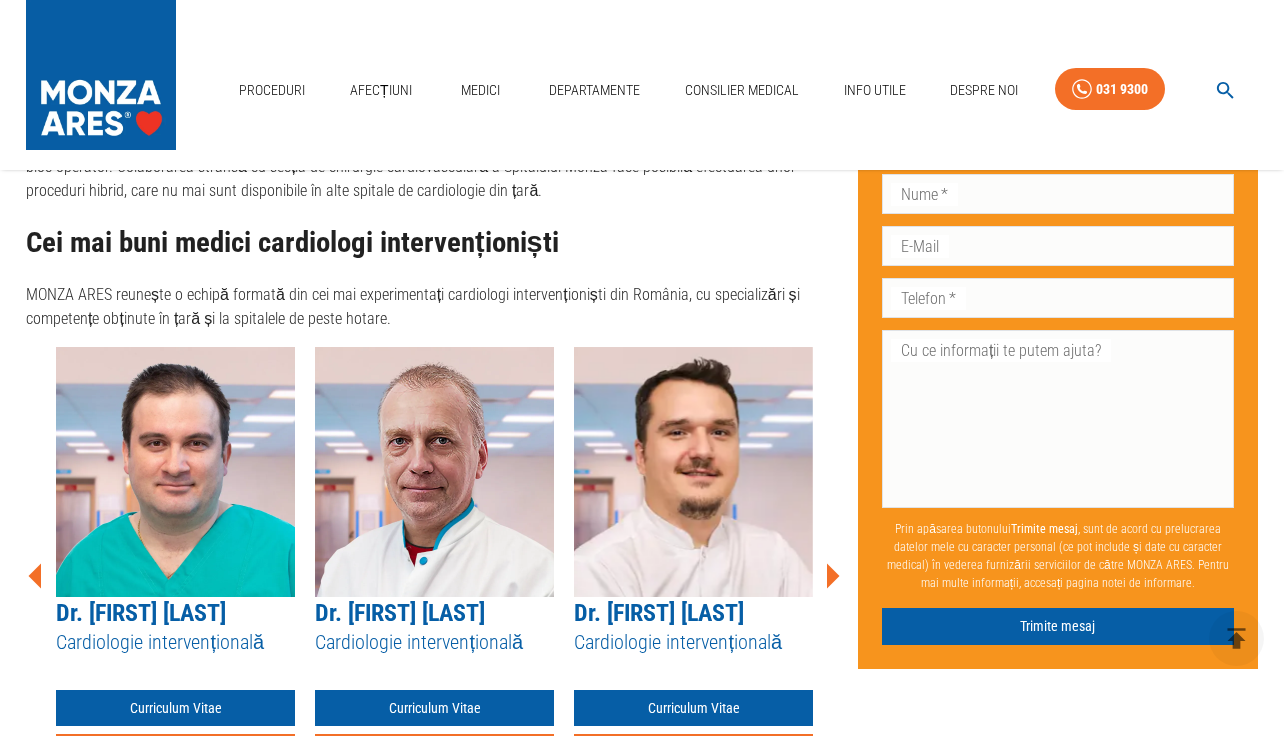 click 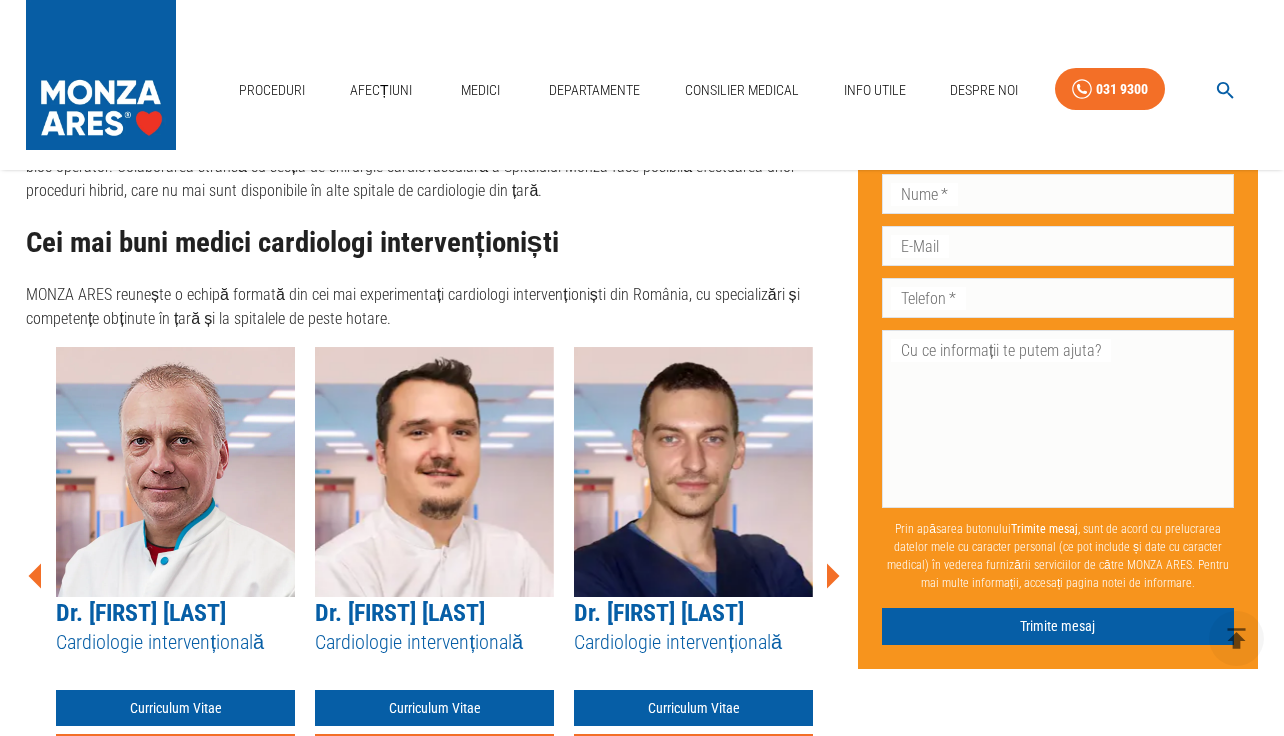 click 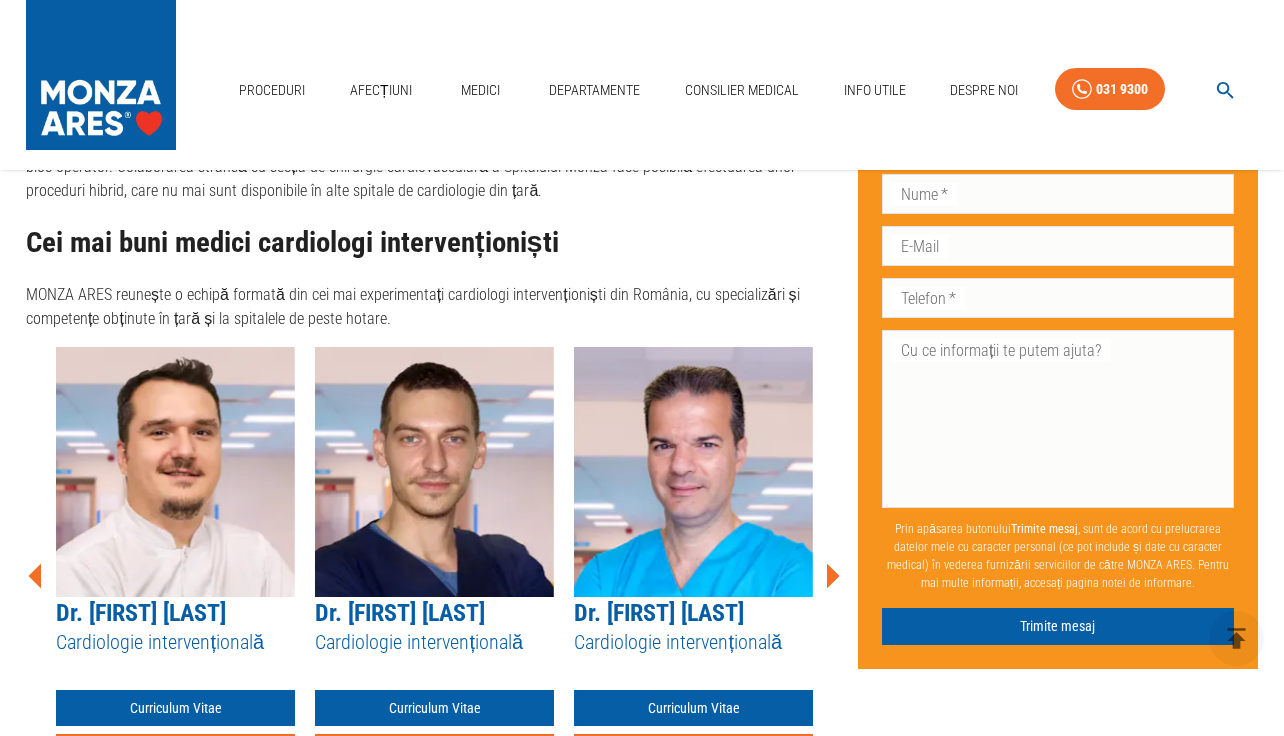 click 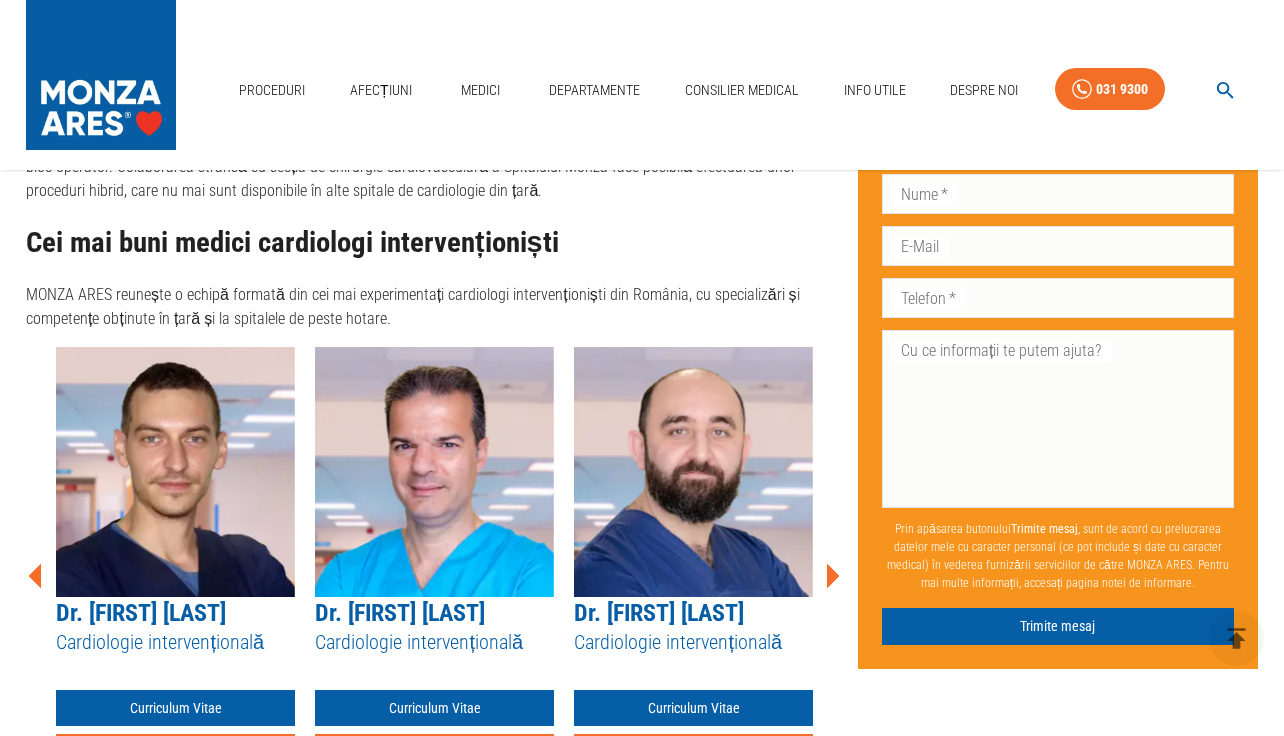 click 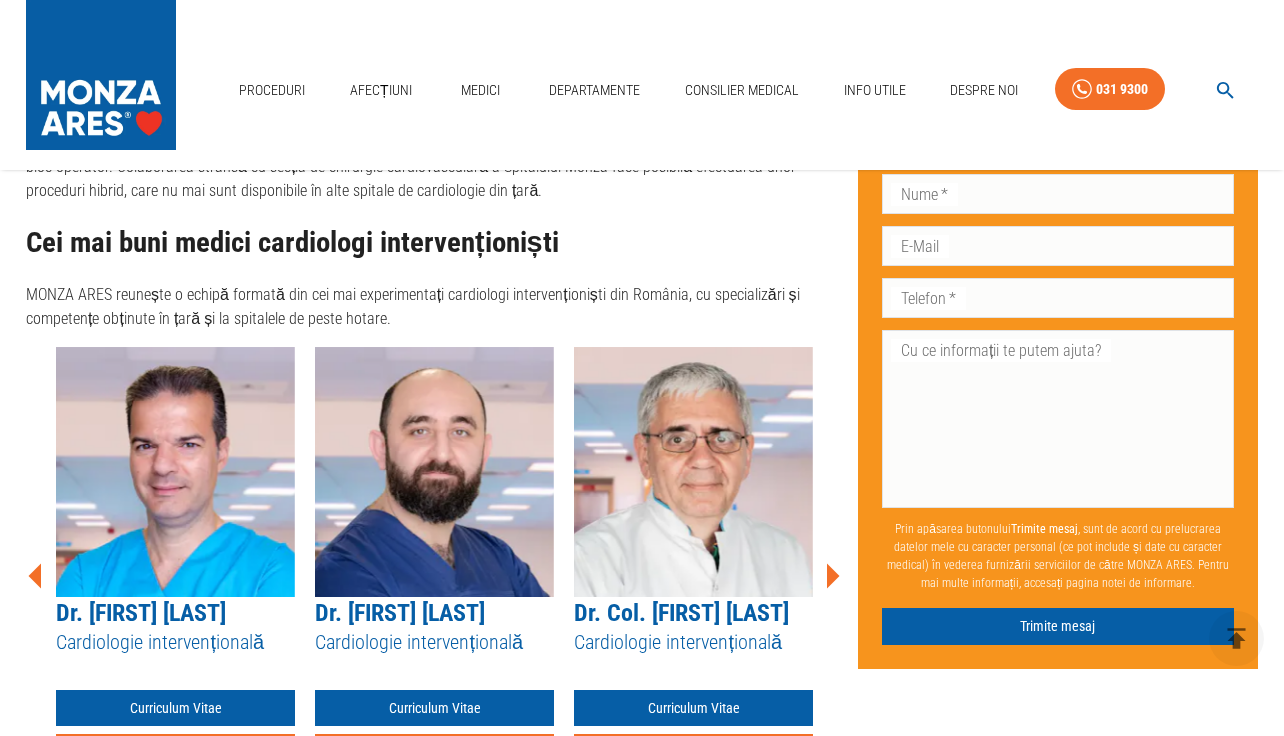 click 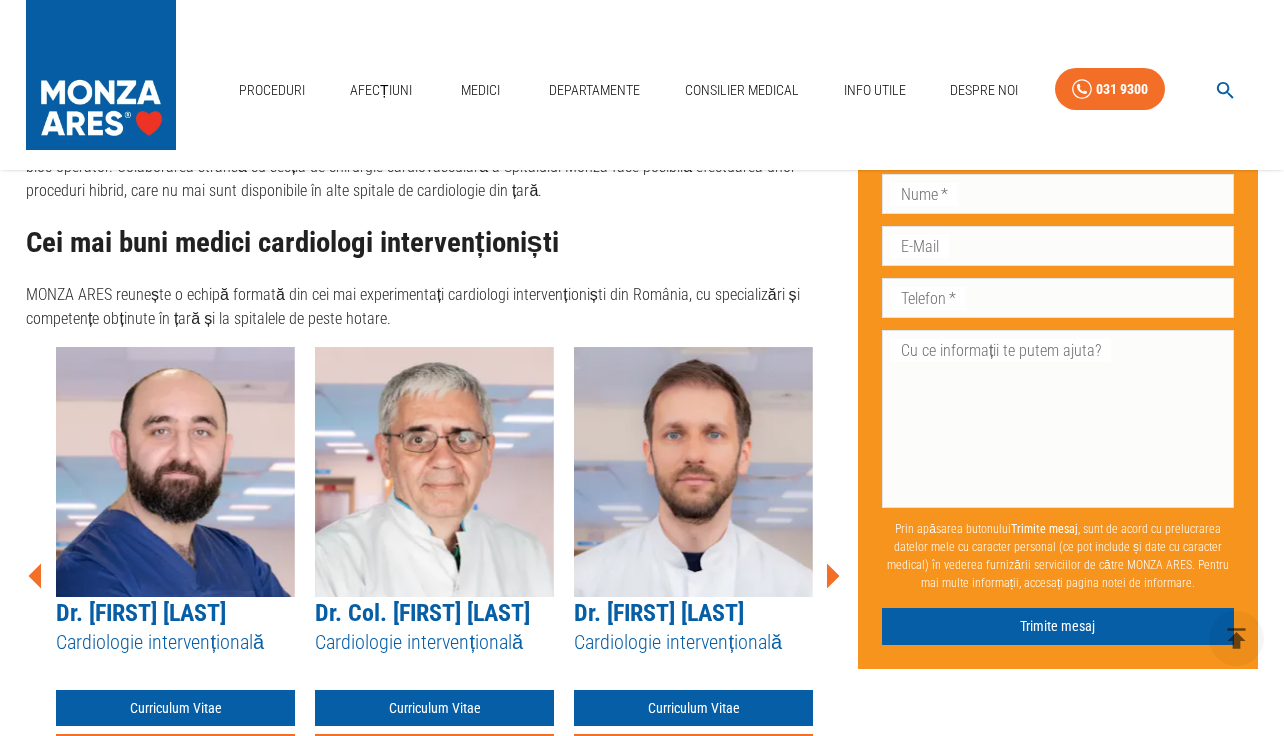 click 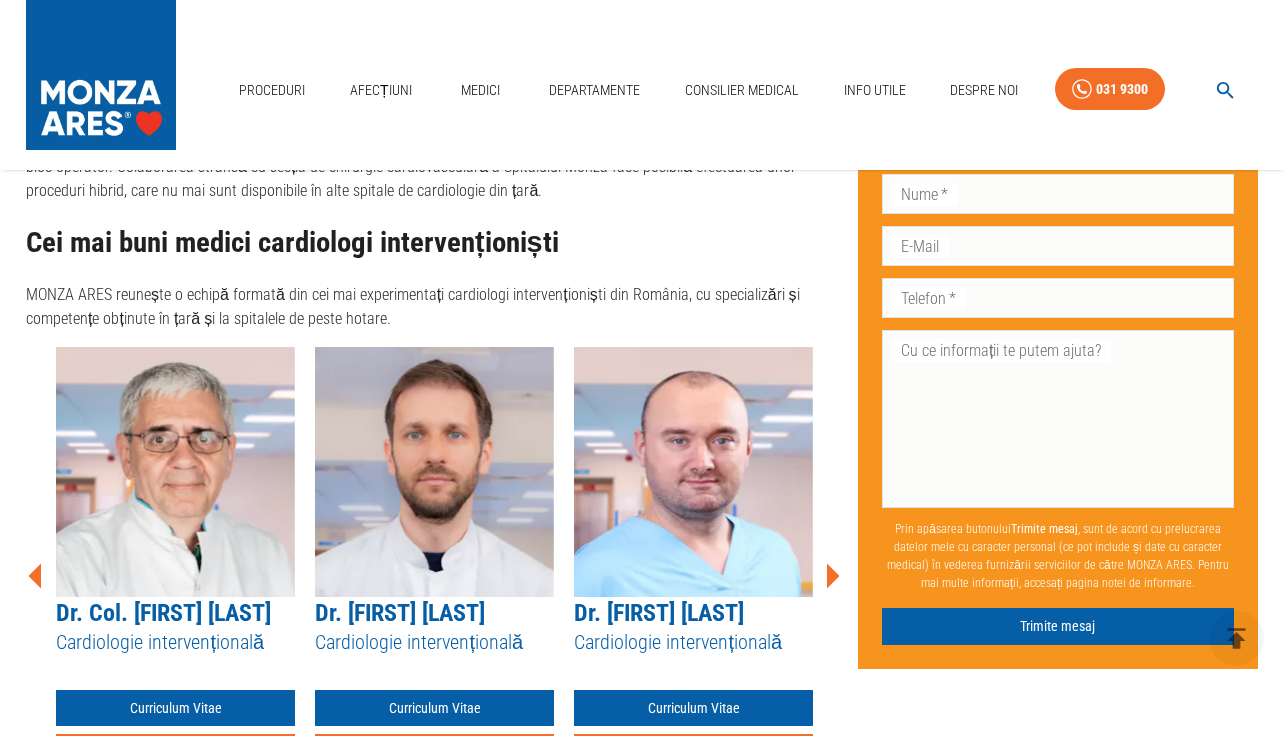 click 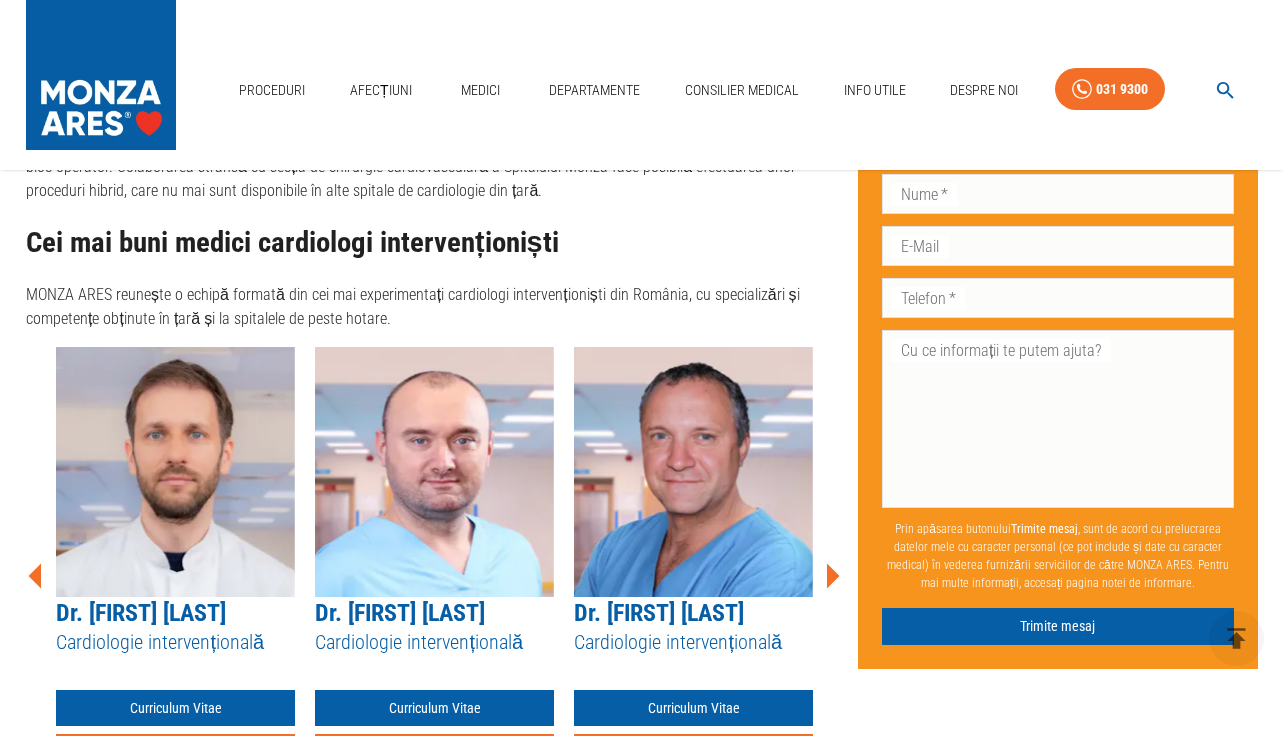 click 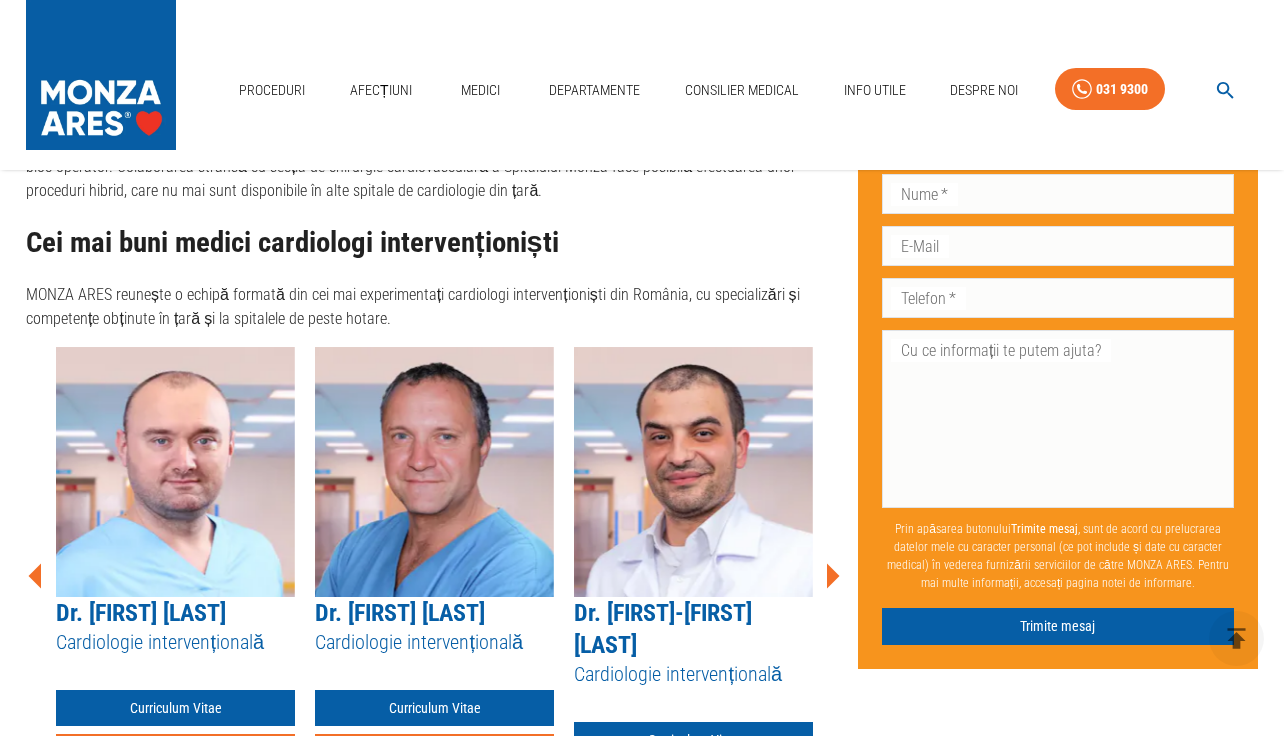 click 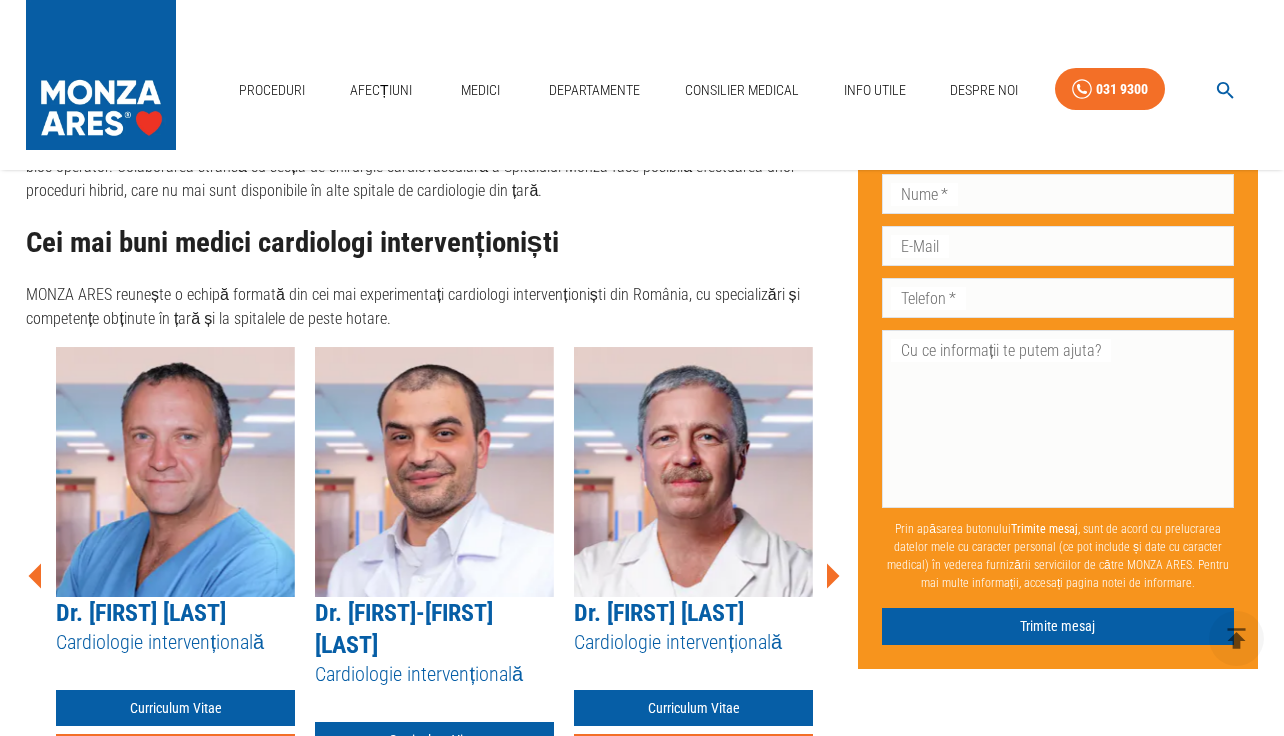 click 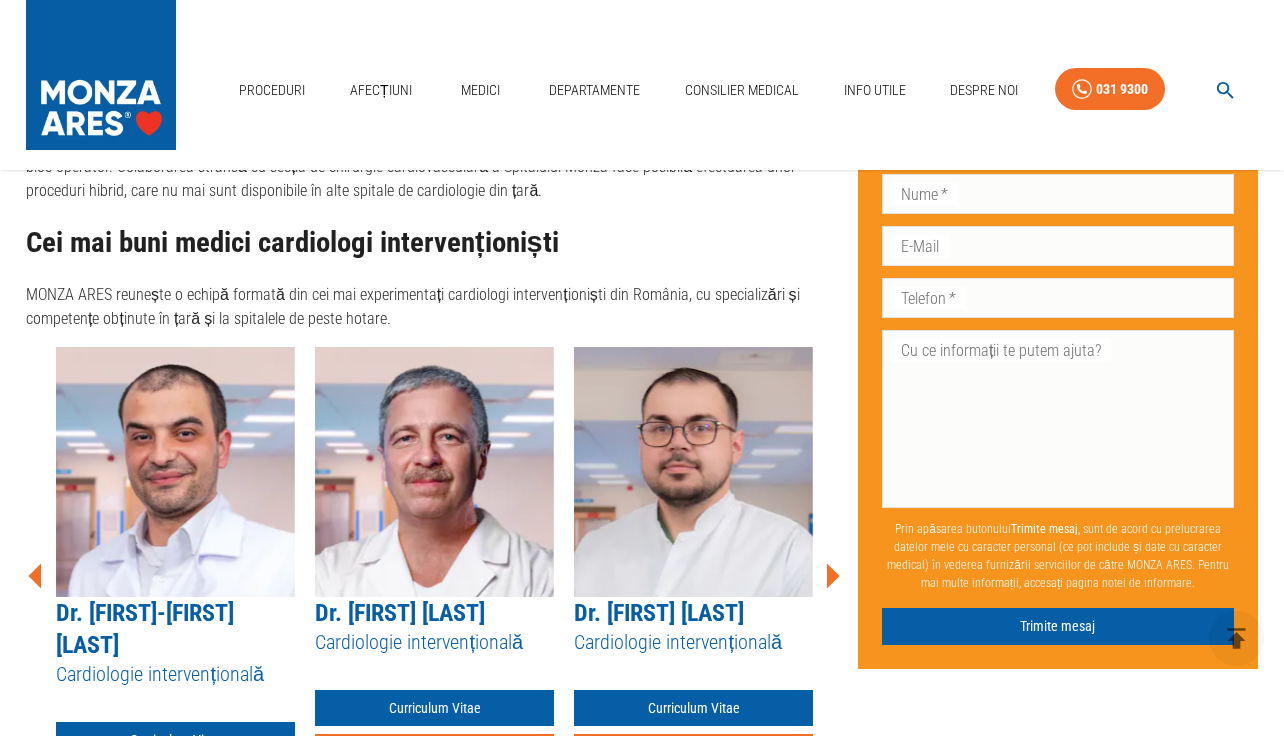 click 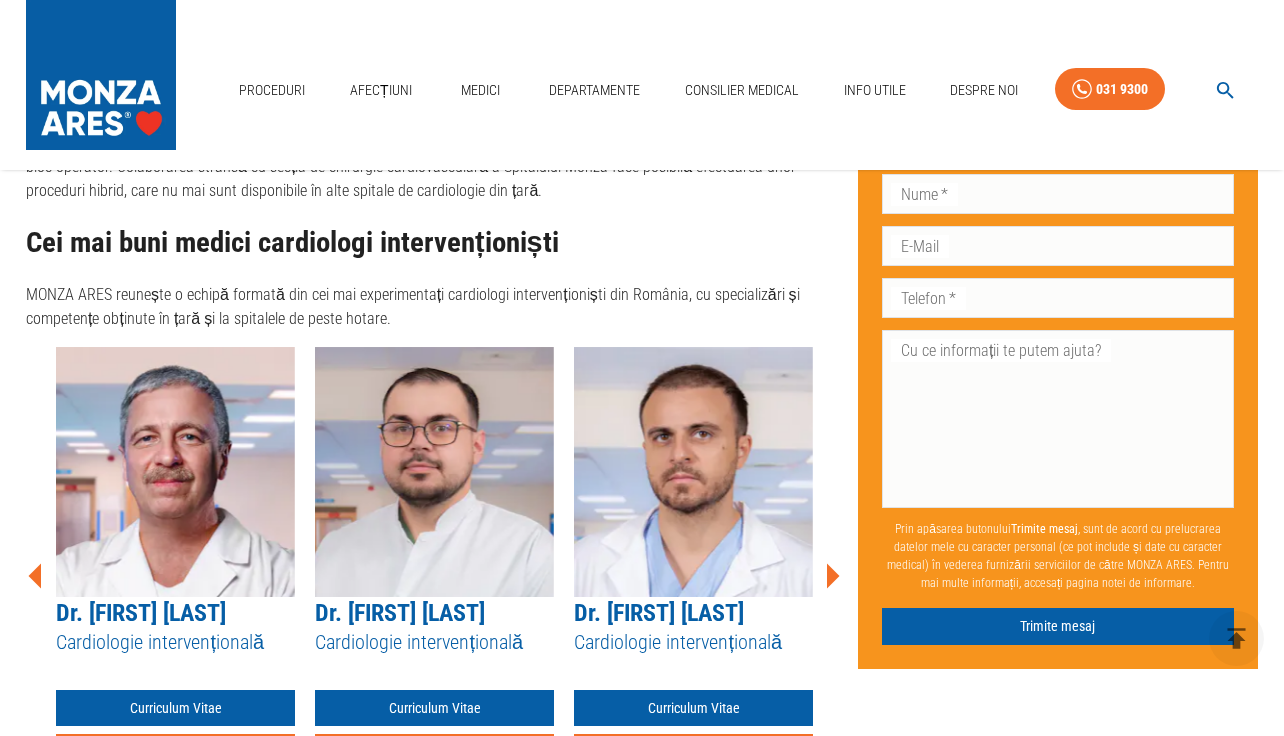 click 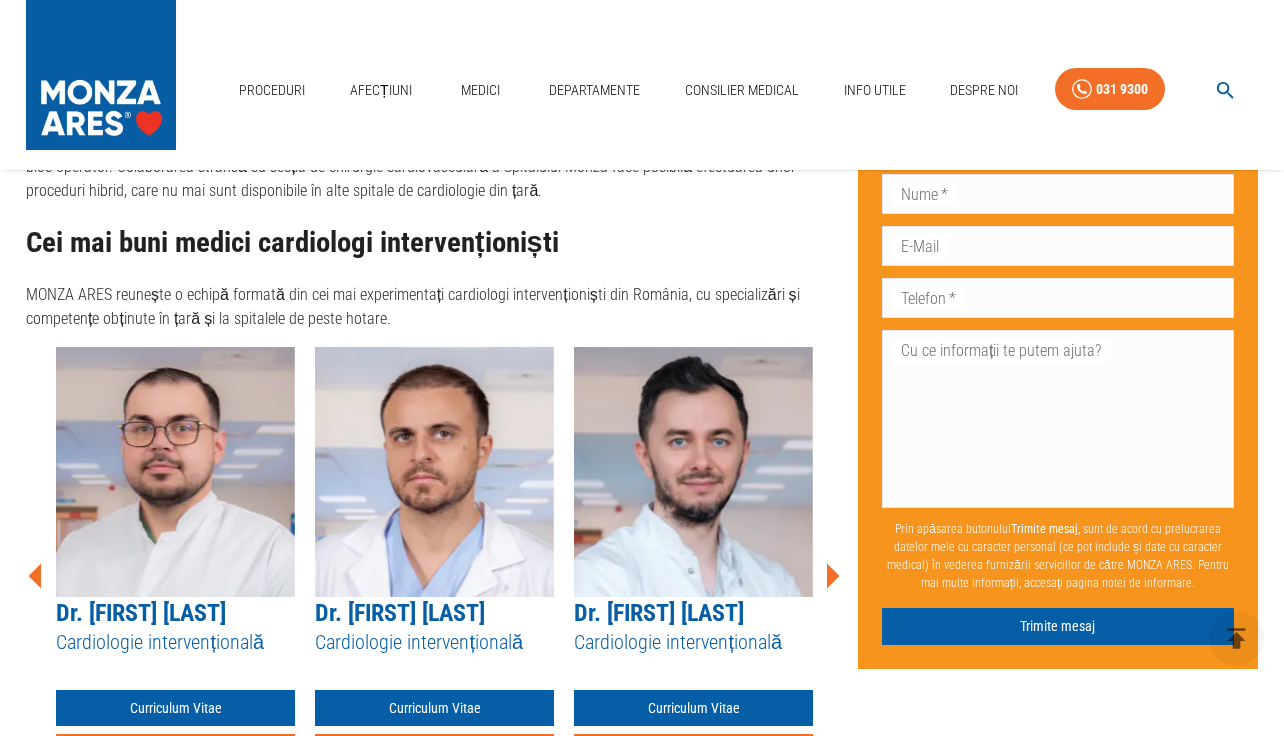 click 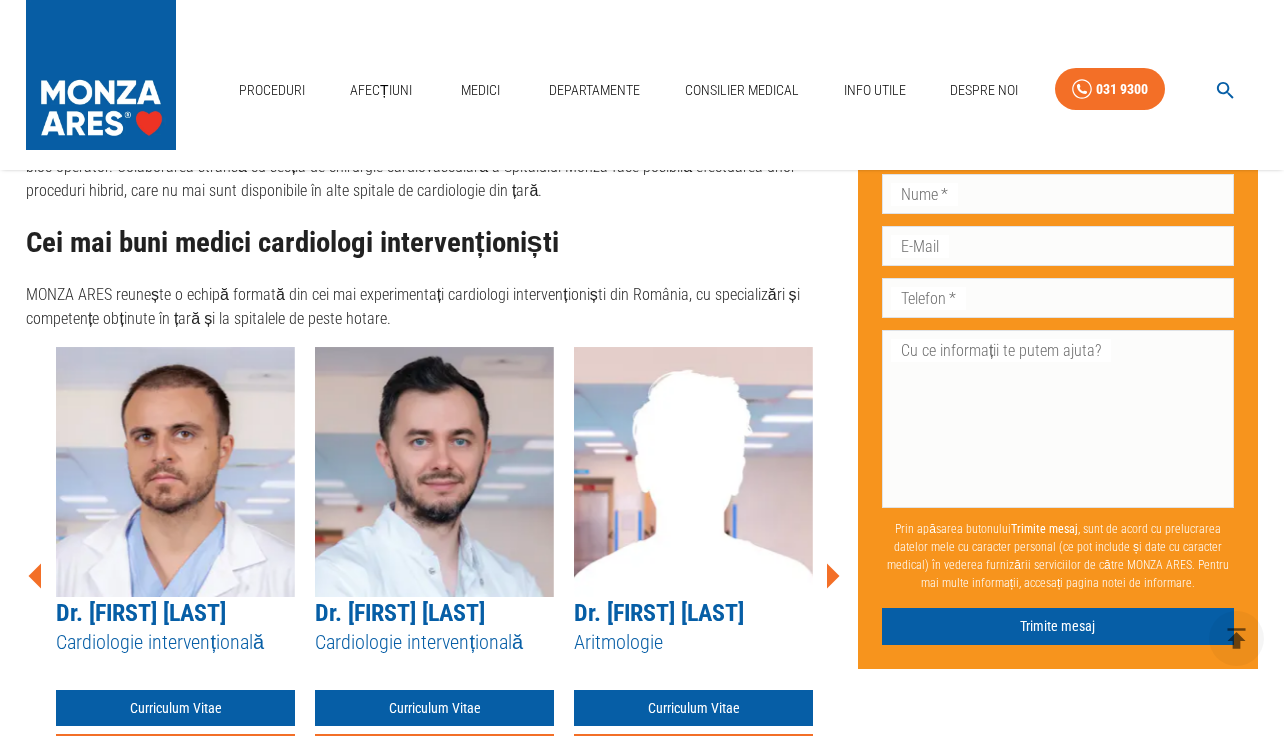 click 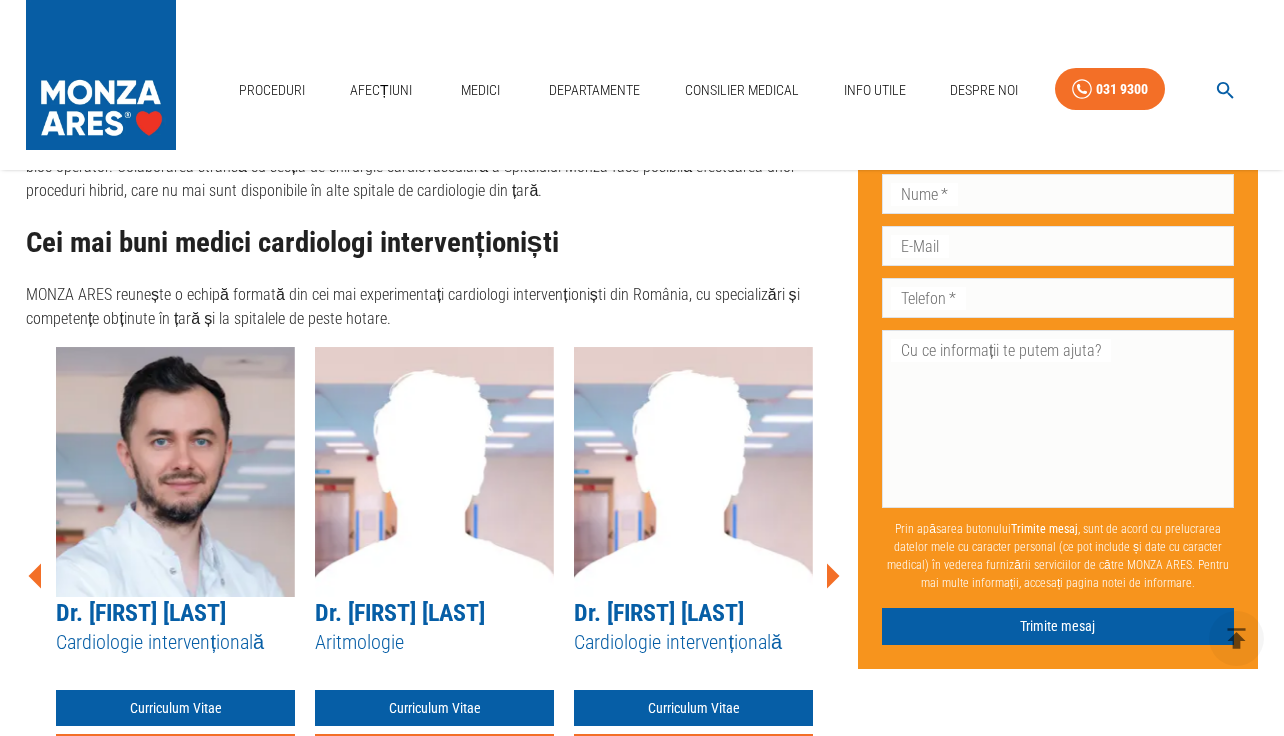 click 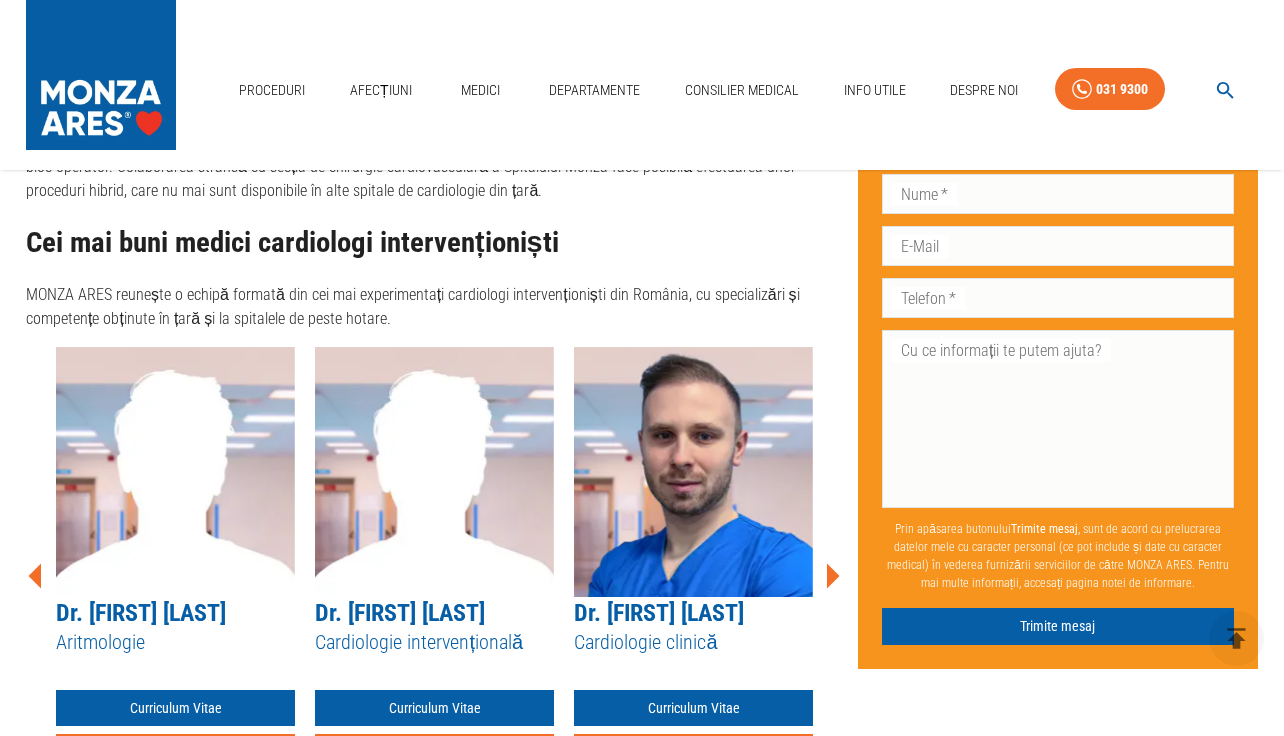 click 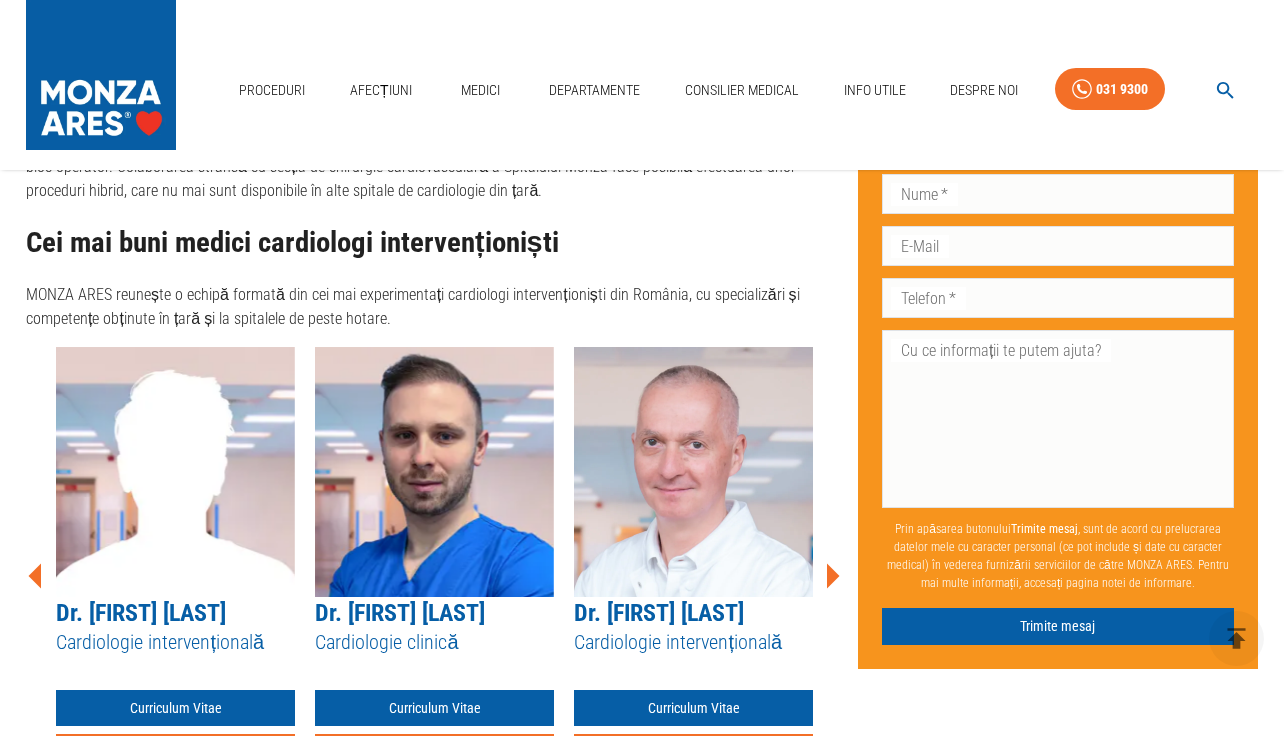 click 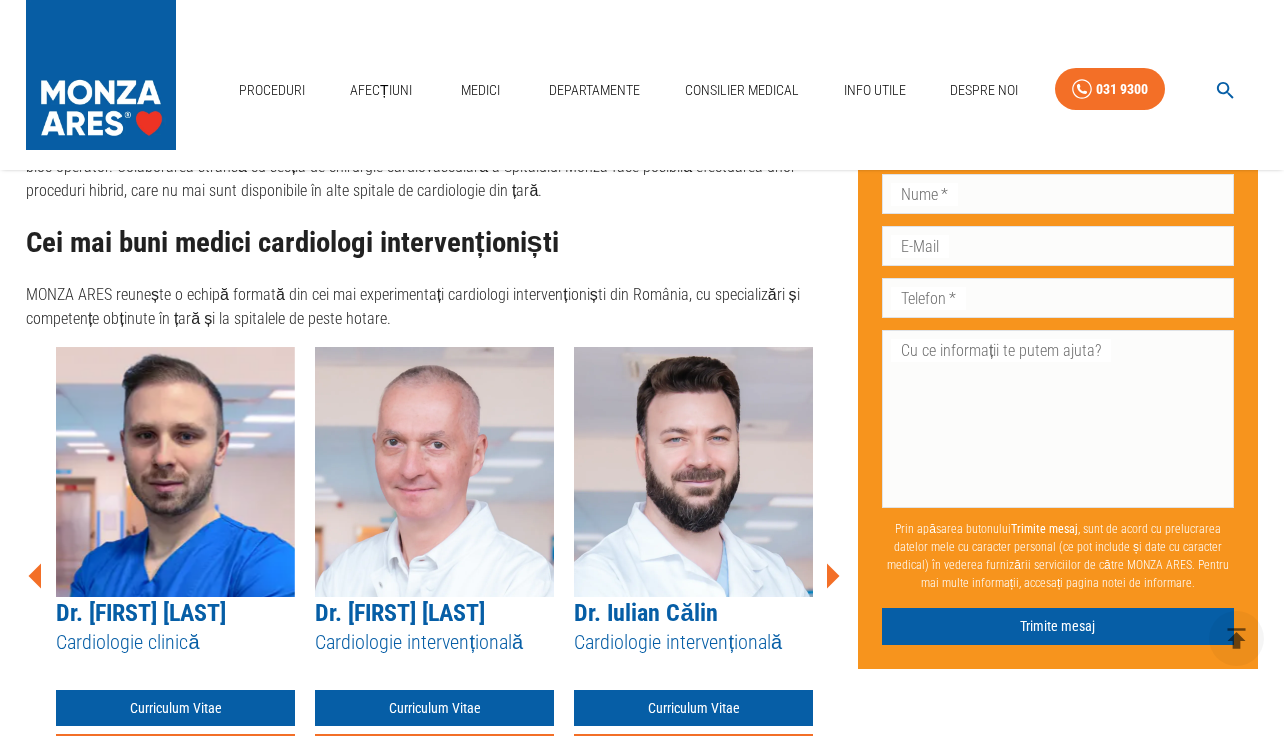 click 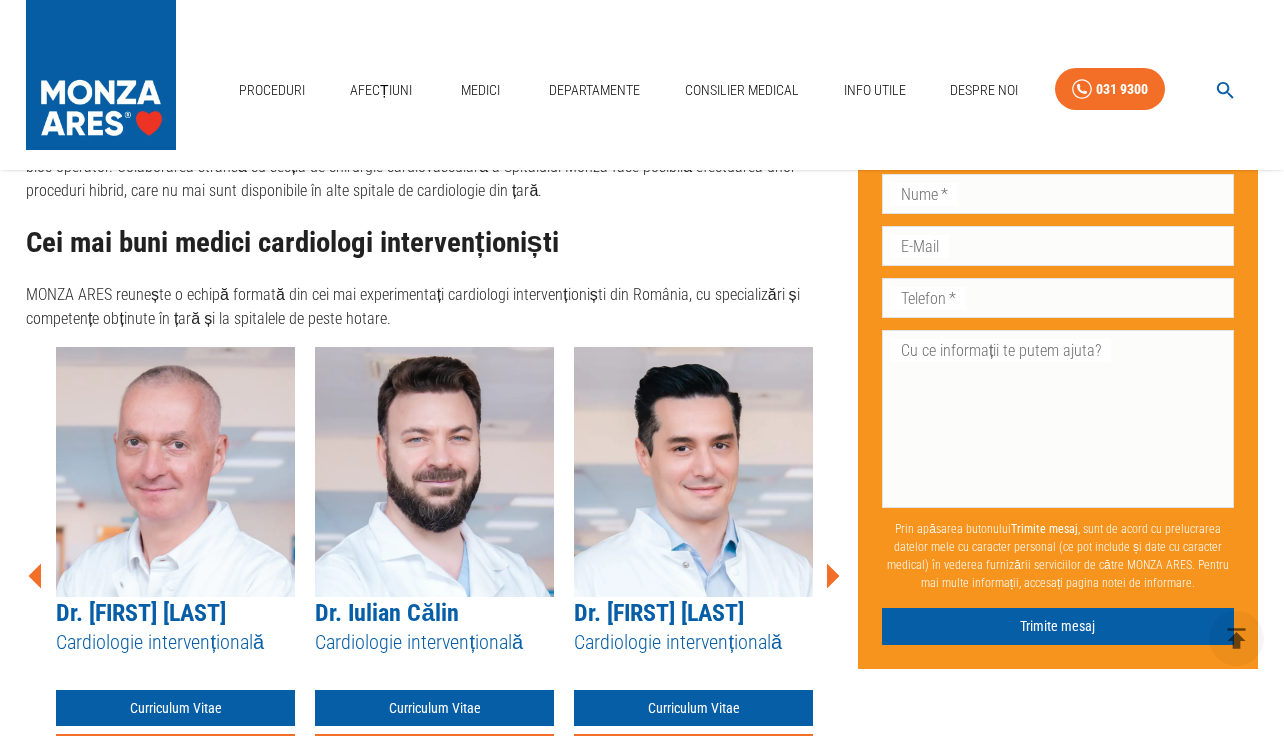 click 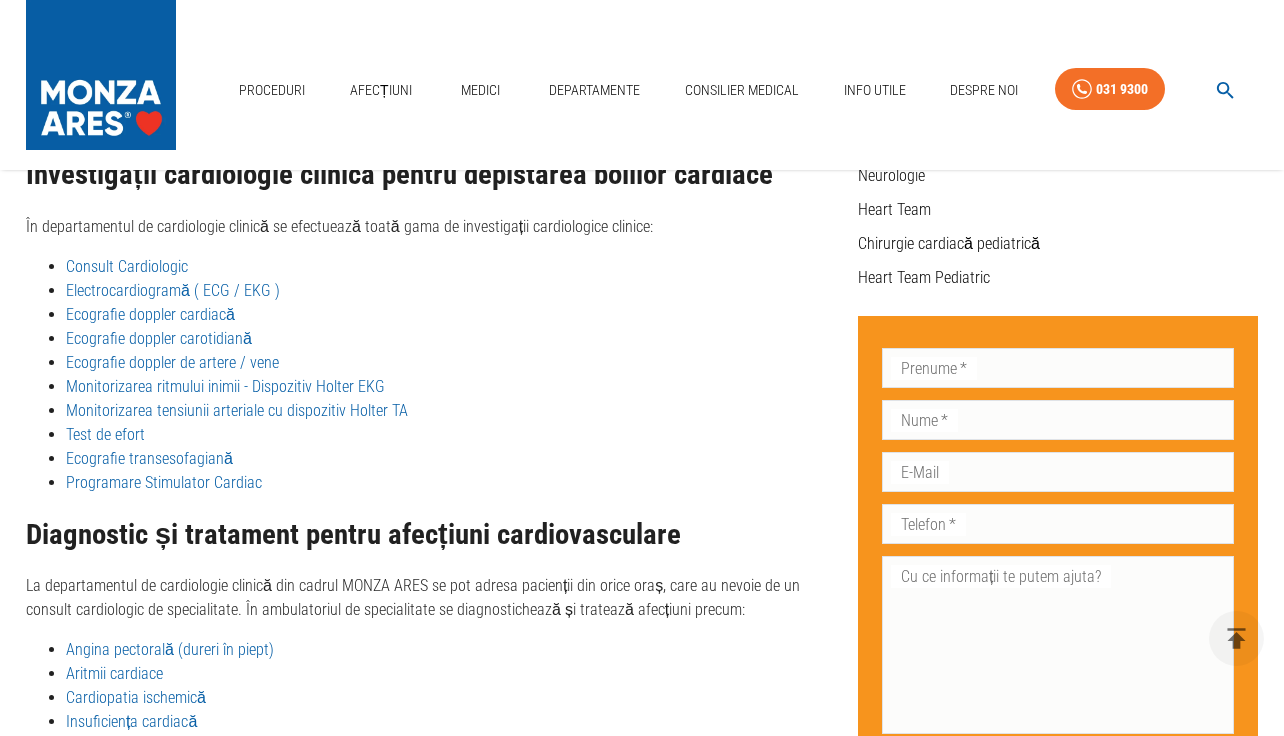 scroll, scrollTop: 0, scrollLeft: 0, axis: both 